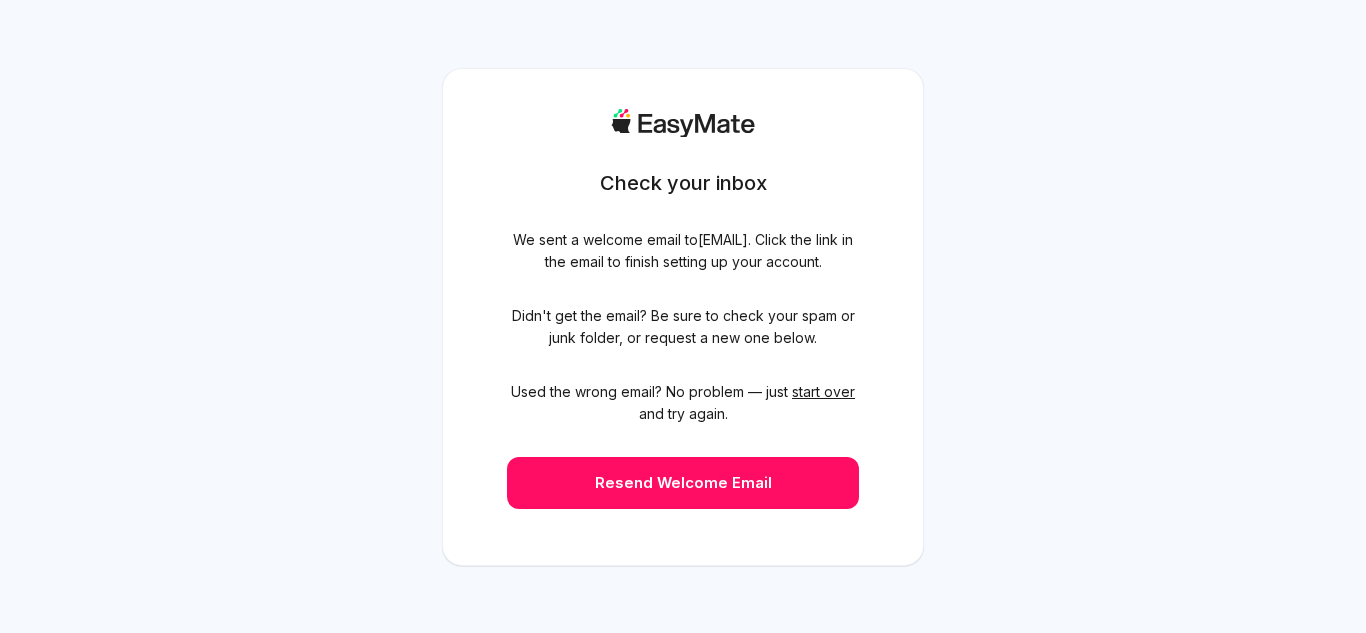 scroll, scrollTop: 0, scrollLeft: 0, axis: both 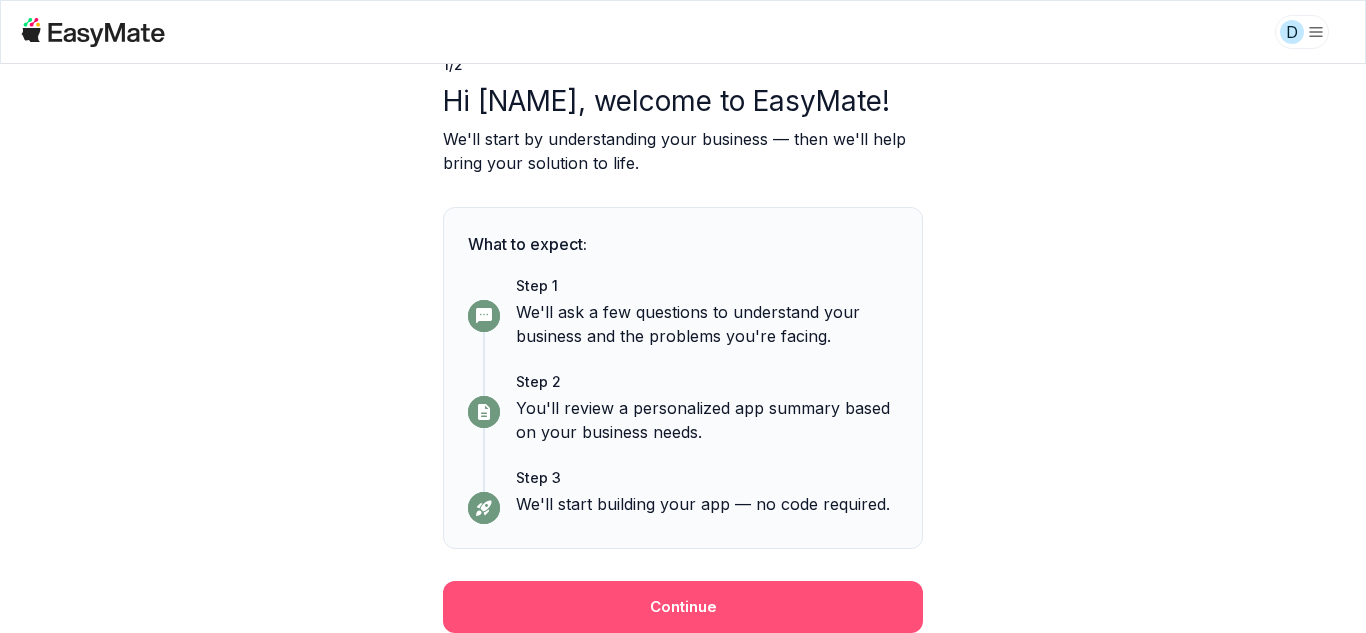 click on "Continue" at bounding box center (683, 607) 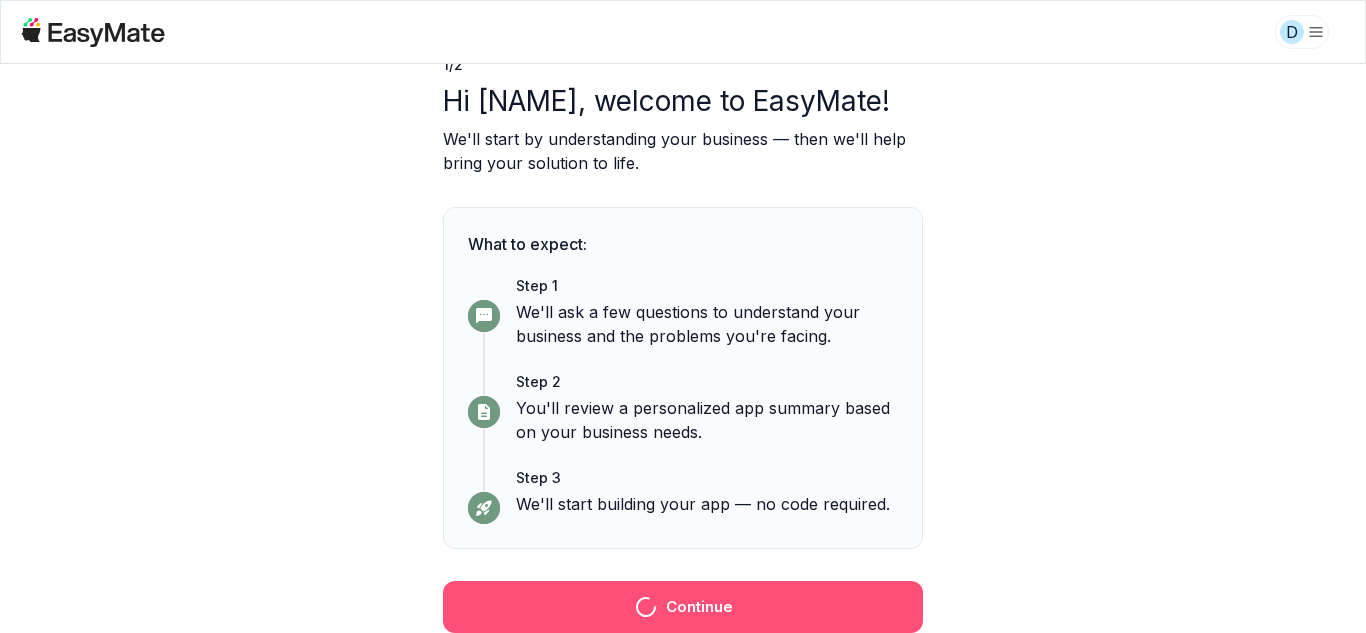 scroll, scrollTop: 57, scrollLeft: 0, axis: vertical 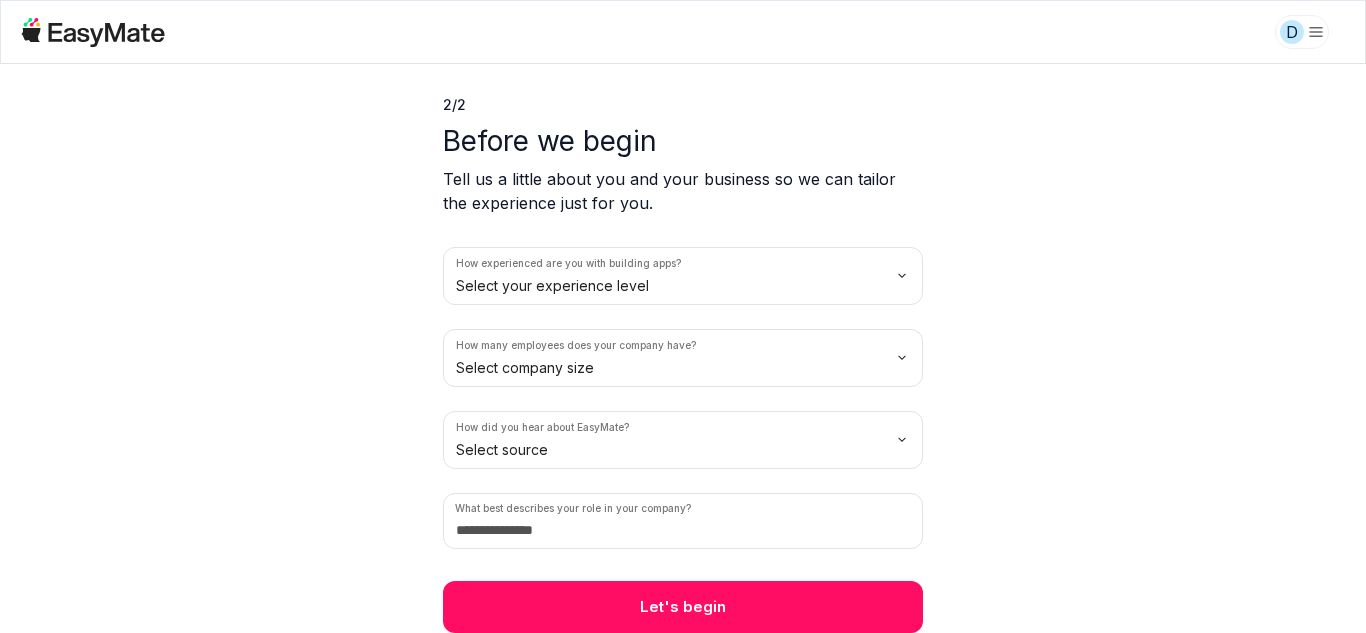 click on "D 2 / 2 Before we begin Tell us a little about you and your business so we can tailor the experience just for you. How experienced are you with building apps? Select your experience level How many employees does your company have? Select company size How did you hear about EasyMate? Select source What best describes your role in your company? Let's begin" at bounding box center [683, 316] 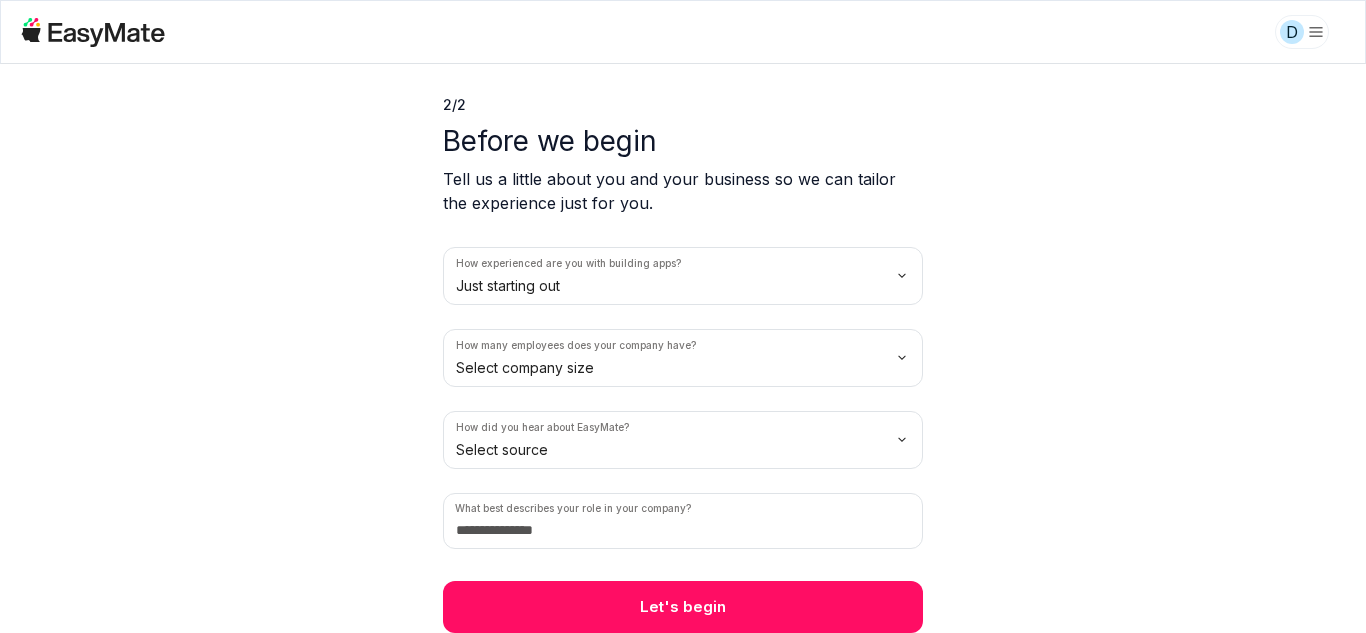 click on "D 2 / 2 Before we begin Tell us a little about you and your business so we can tailor the experience just for you. How experienced are you with building apps? Just starting out How many employees does your company have? Select company size How did you hear about EasyMate? Select source What best describes your role in your company? Let's begin" at bounding box center (683, 316) 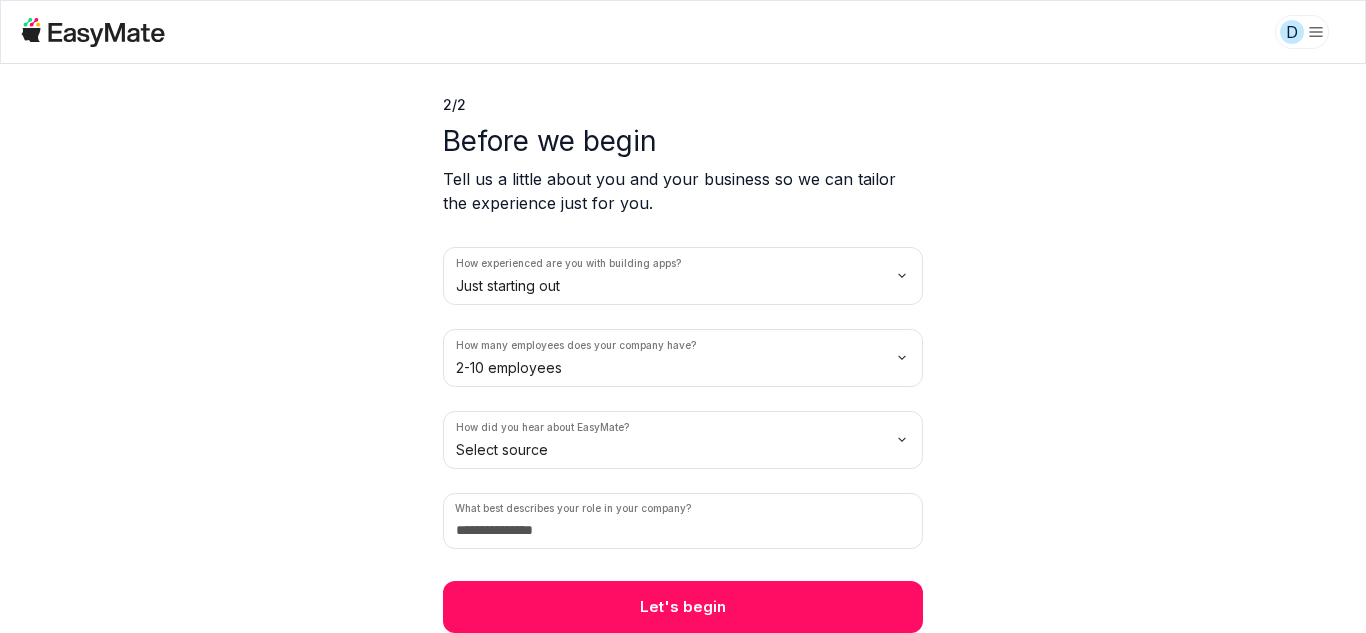 click on "D 2 / 2 Before we begin Tell us a little about you and your business so we can tailor the experience just for you. How experienced are you with building apps? Just starting out How many employees does your company have? 2-10 employees How did you hear about EasyMate? Select source What best describes your role in your company? Let's begin" at bounding box center [683, 316] 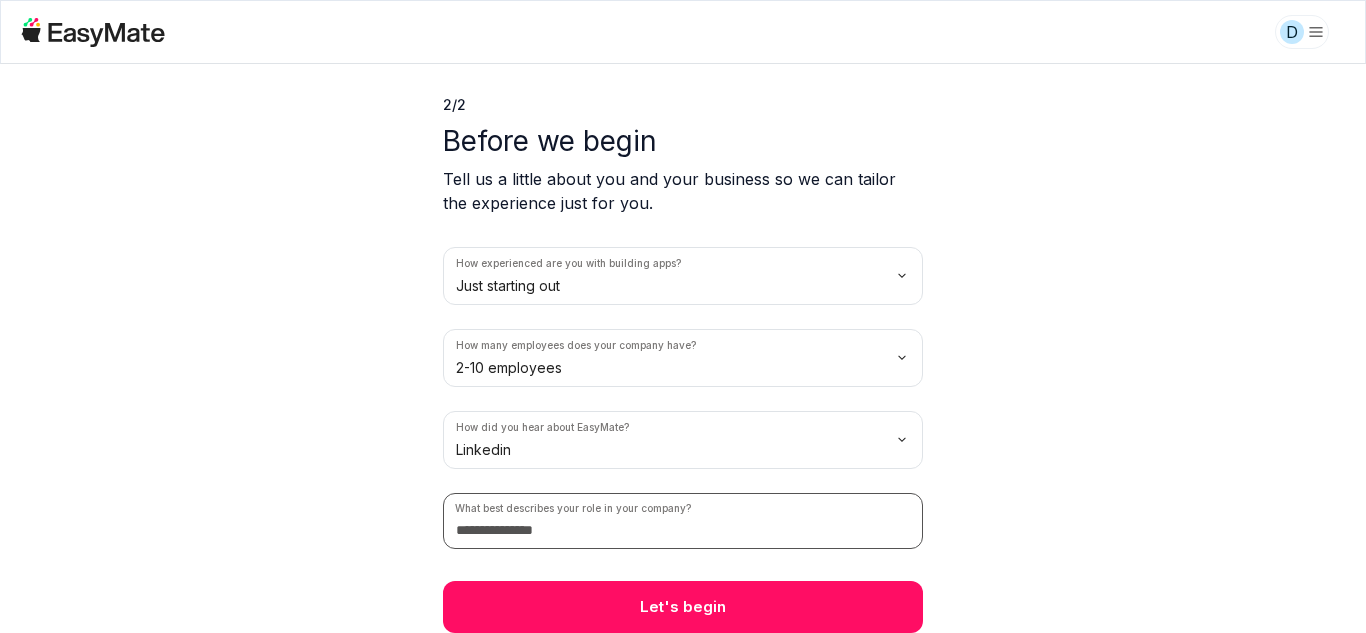 click at bounding box center (683, 521) 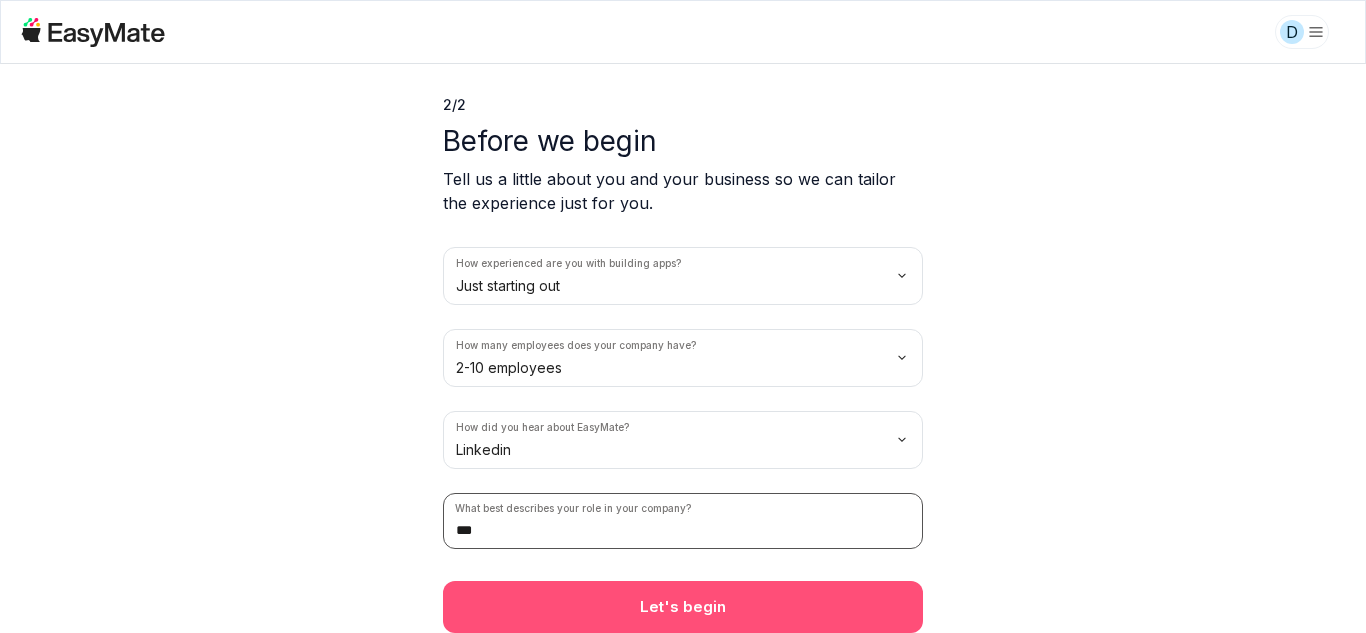 type on "***" 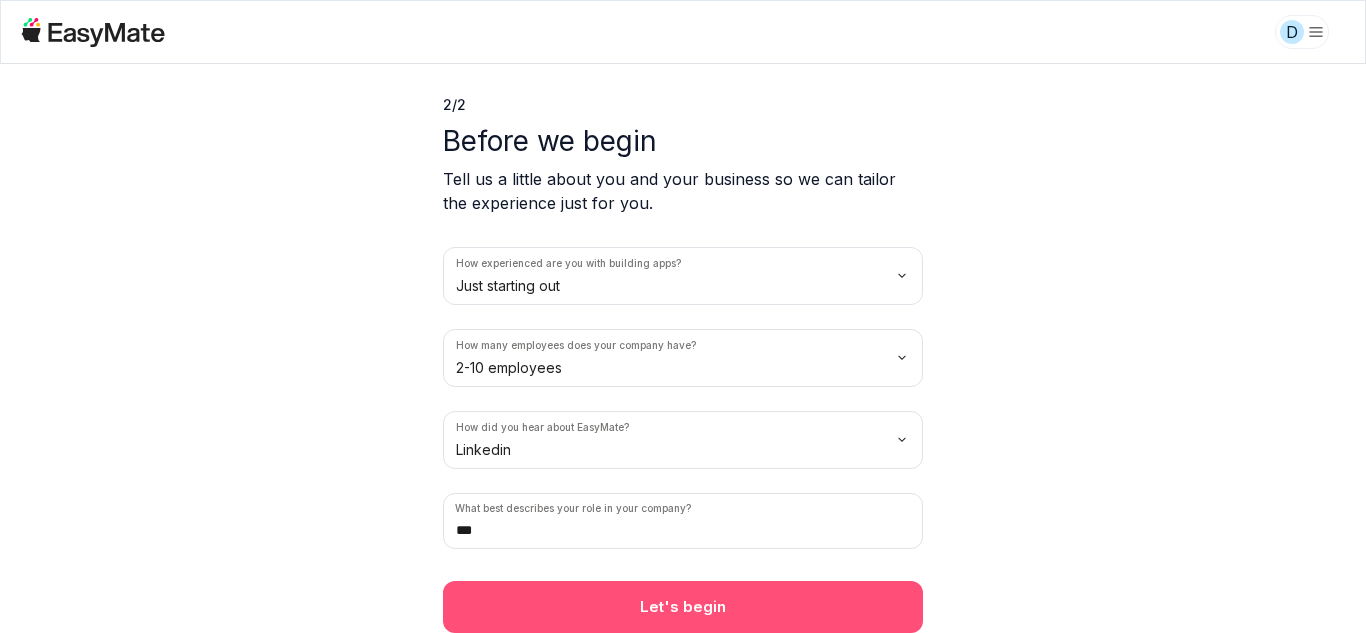 click on "Let's begin" at bounding box center [683, 607] 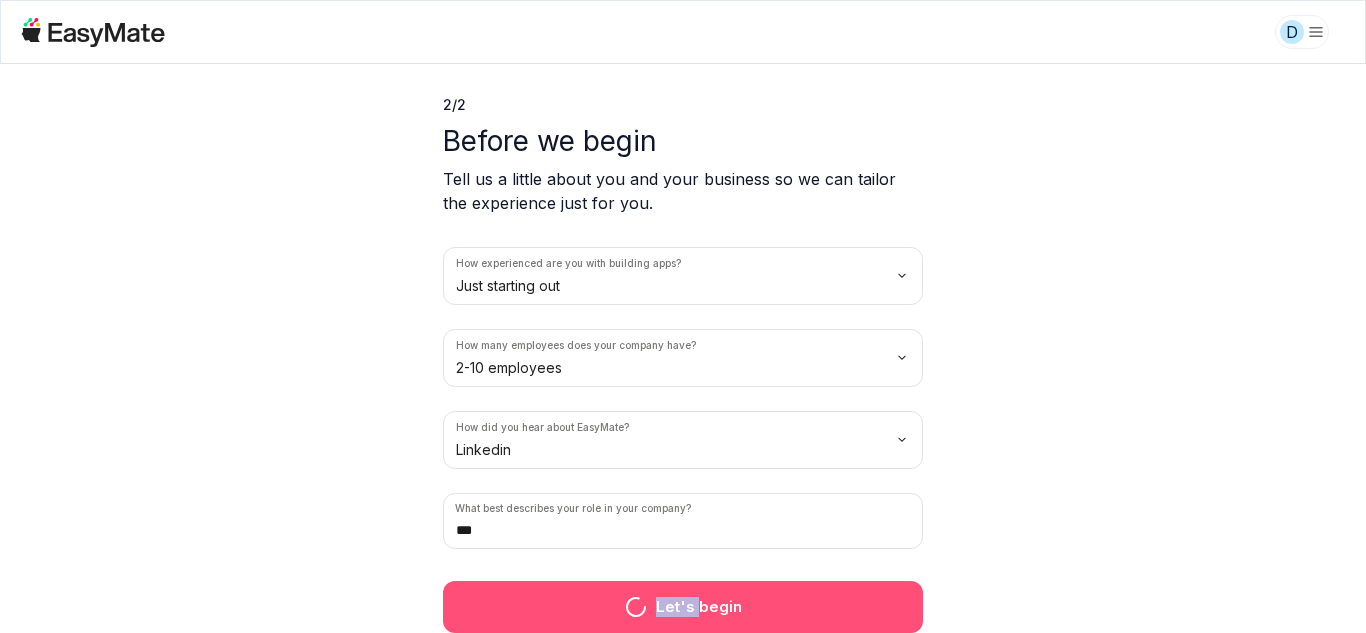 click on "2 / 2 Before we begin Tell us a little about you and your business so we can tailor the experience just for you. How experienced are you with building apps? Just starting out How many employees does your company have? 2-10 employees How did you hear about EasyMate? Linkedin What best describes your role in your company? *** Let's begin" at bounding box center (683, 320) 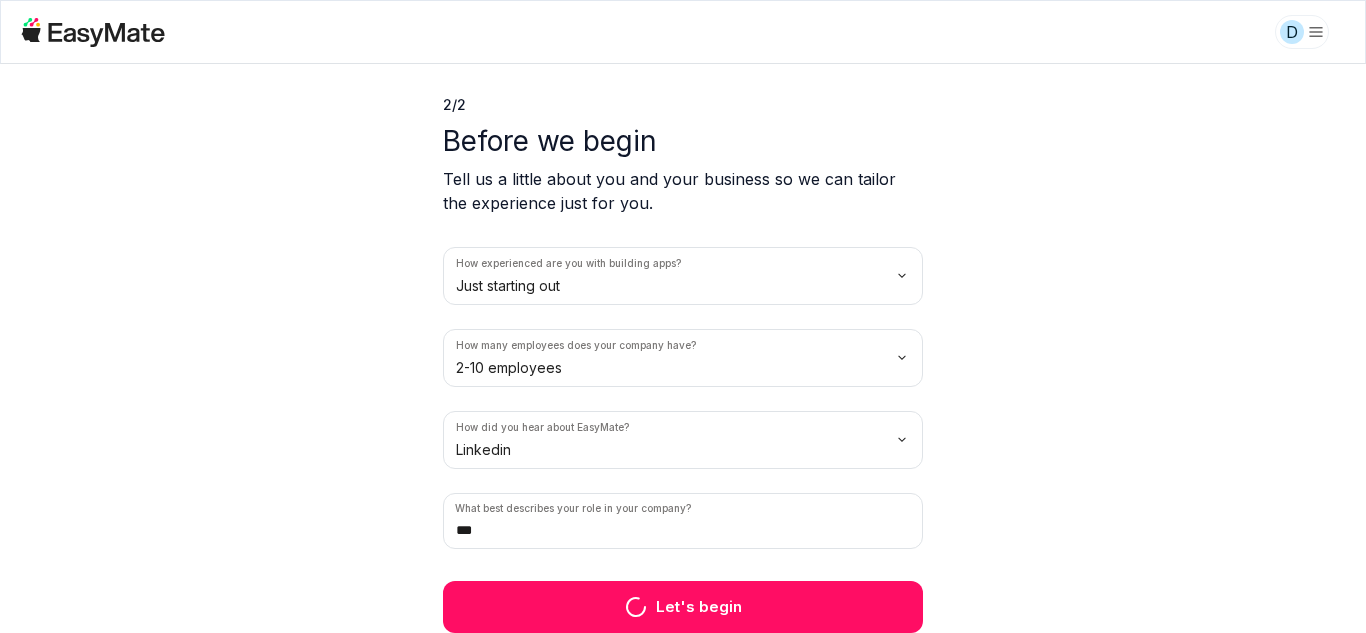 click on "2 / 2 Before we begin Tell us a little about you and your business so we can tailor the experience just for you. How experienced are you with building apps? Just starting out How many employees does your company have? 2-10 employees How did you hear about EasyMate? Linkedin What best describes your role in your company? *** Let's begin" at bounding box center [683, 320] 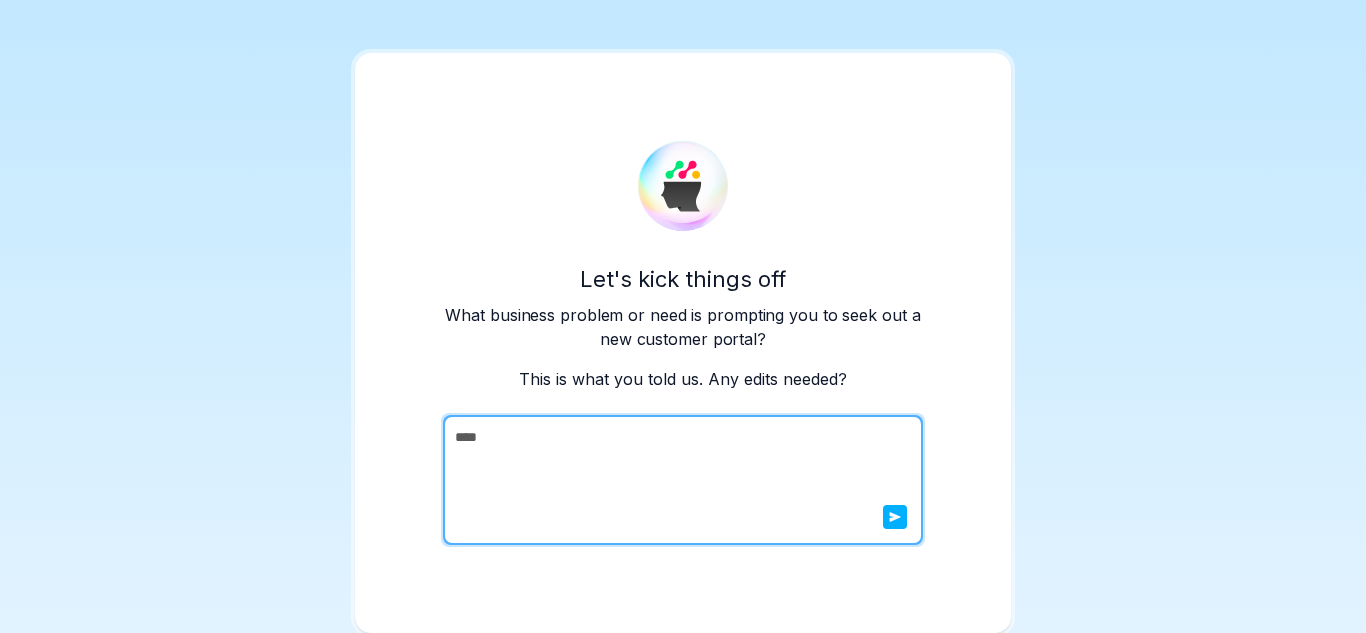 scroll, scrollTop: 11, scrollLeft: 0, axis: vertical 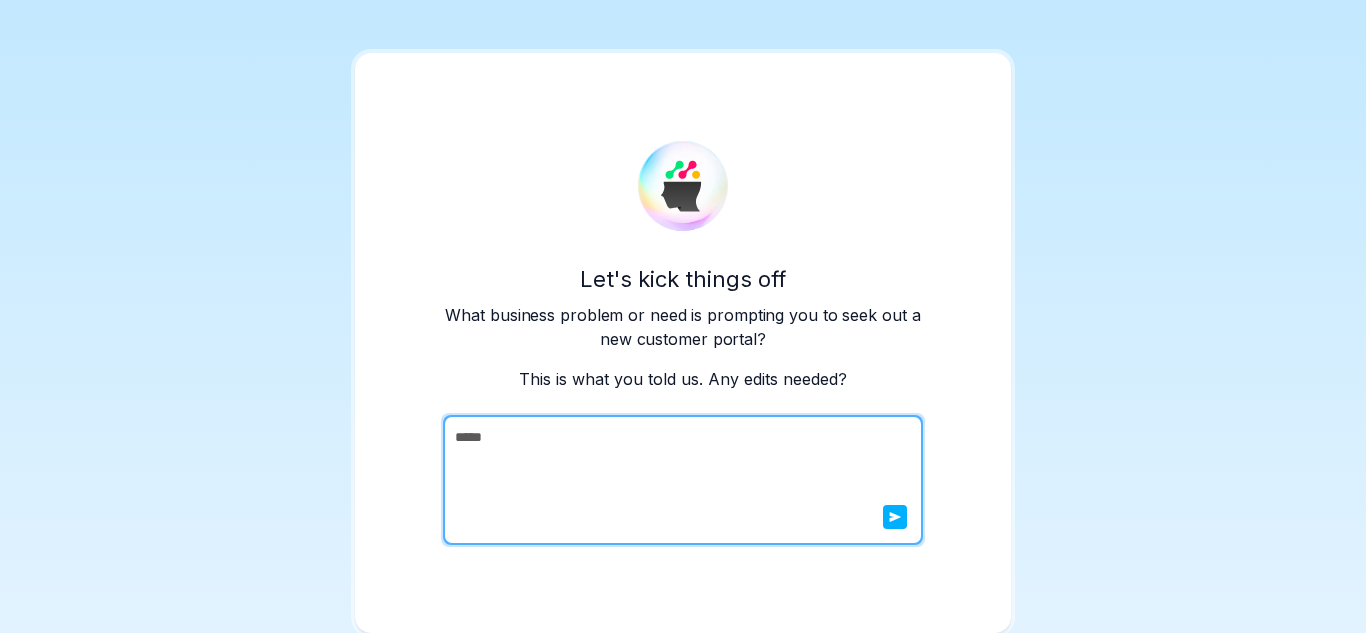 type on "****" 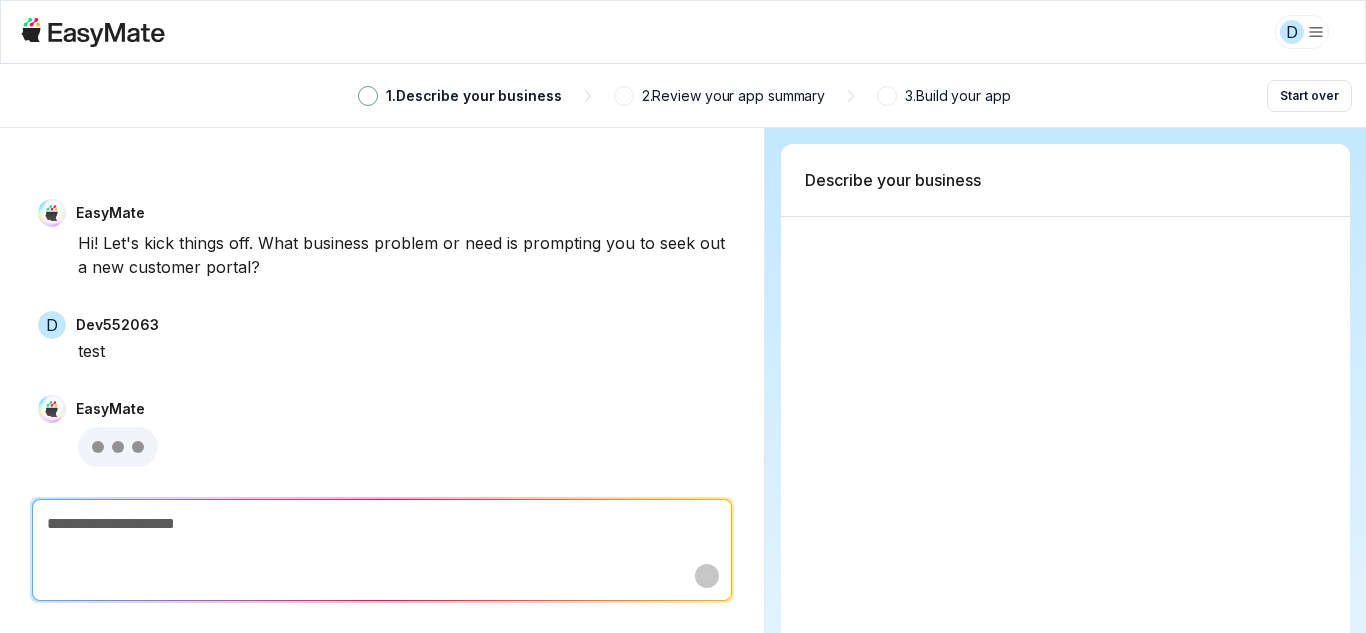 scroll, scrollTop: 0, scrollLeft: 0, axis: both 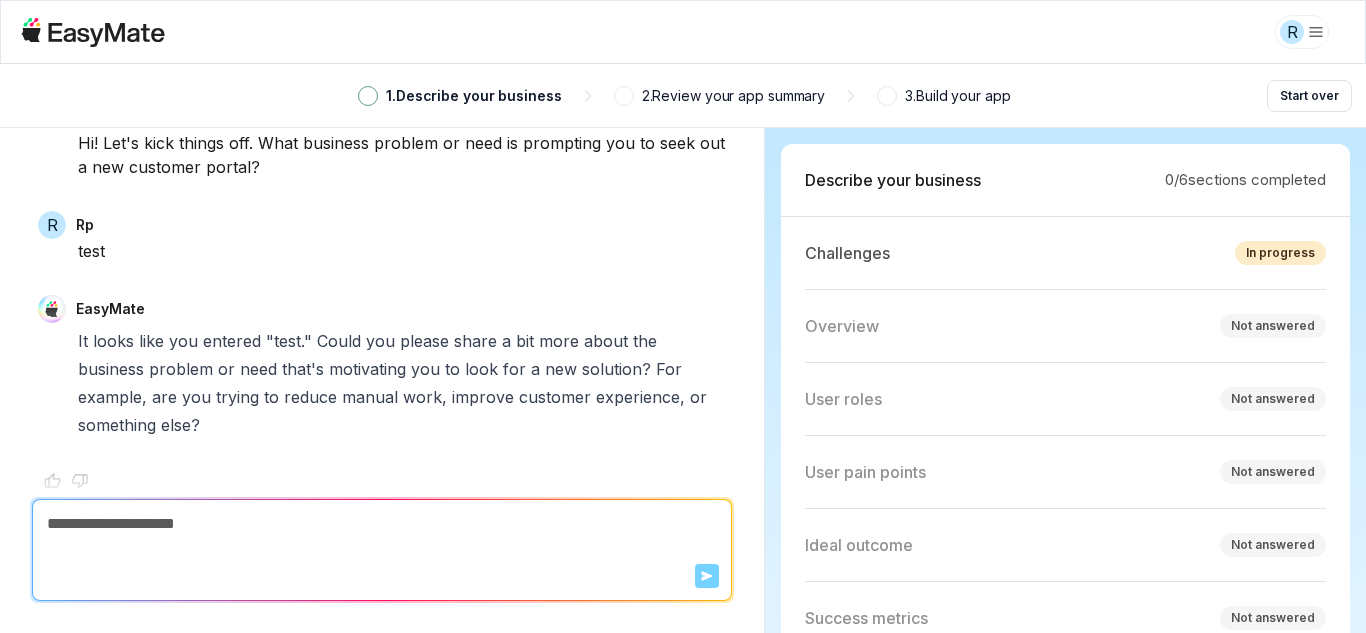 type on "*" 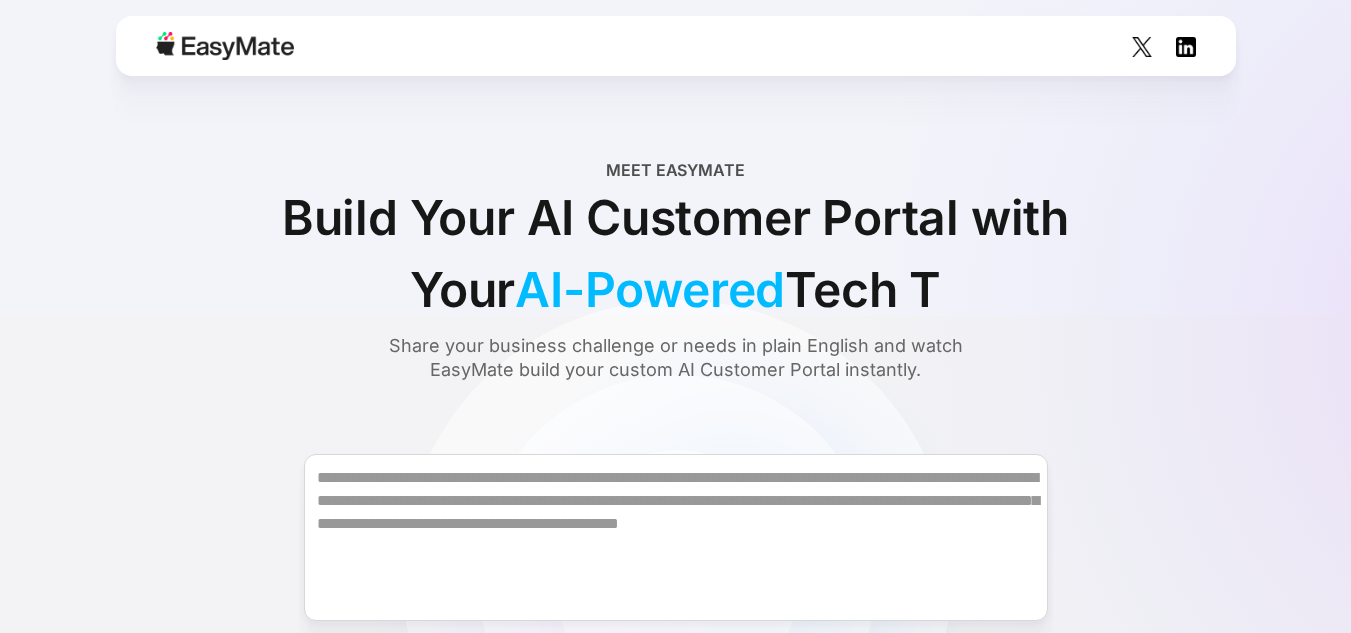 scroll, scrollTop: 0, scrollLeft: 0, axis: both 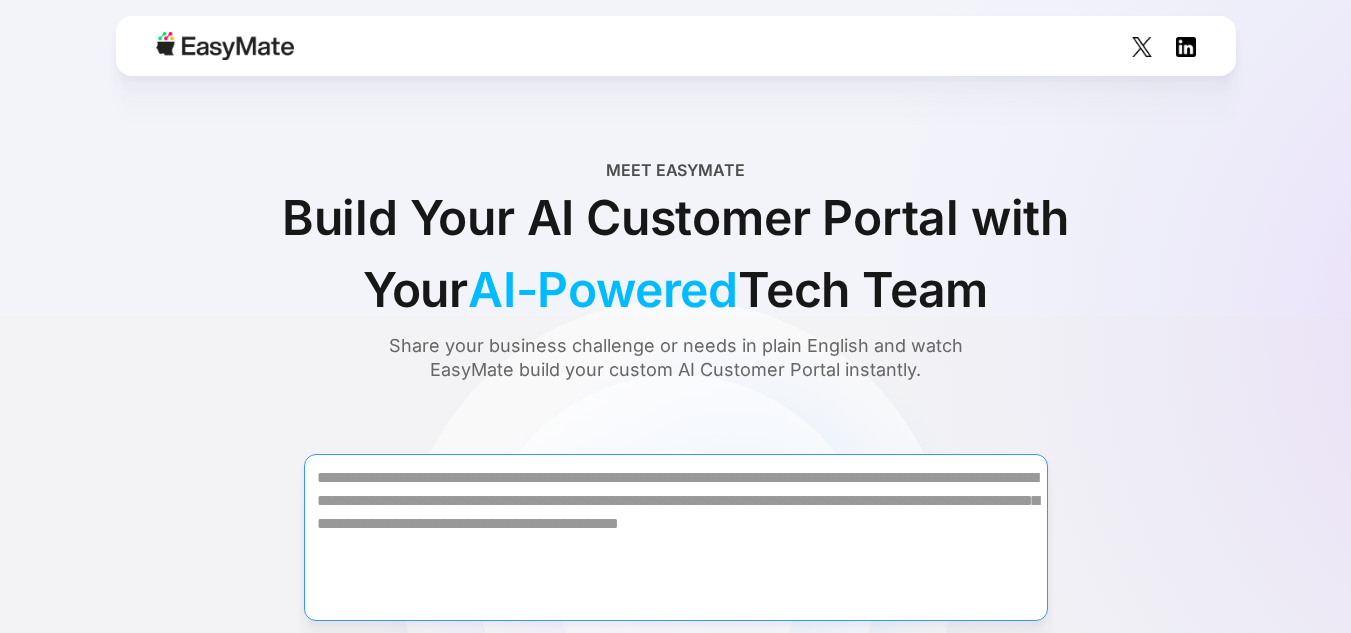 click at bounding box center [676, 537] 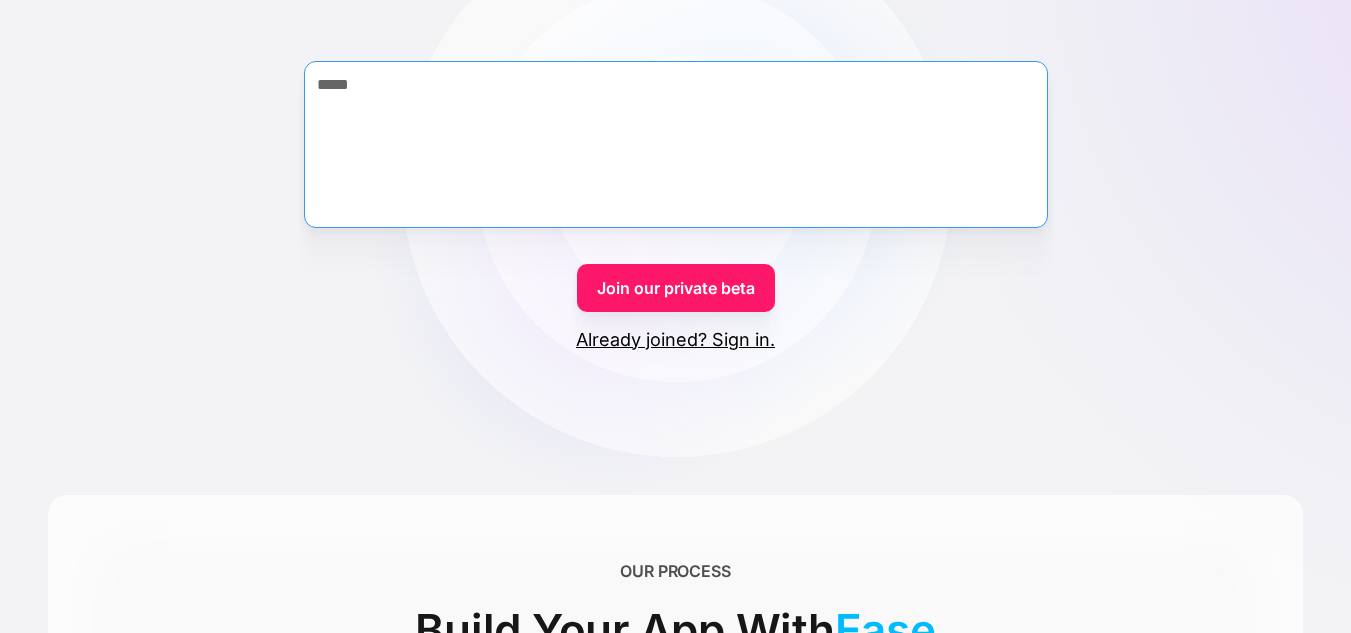 scroll, scrollTop: 387, scrollLeft: 0, axis: vertical 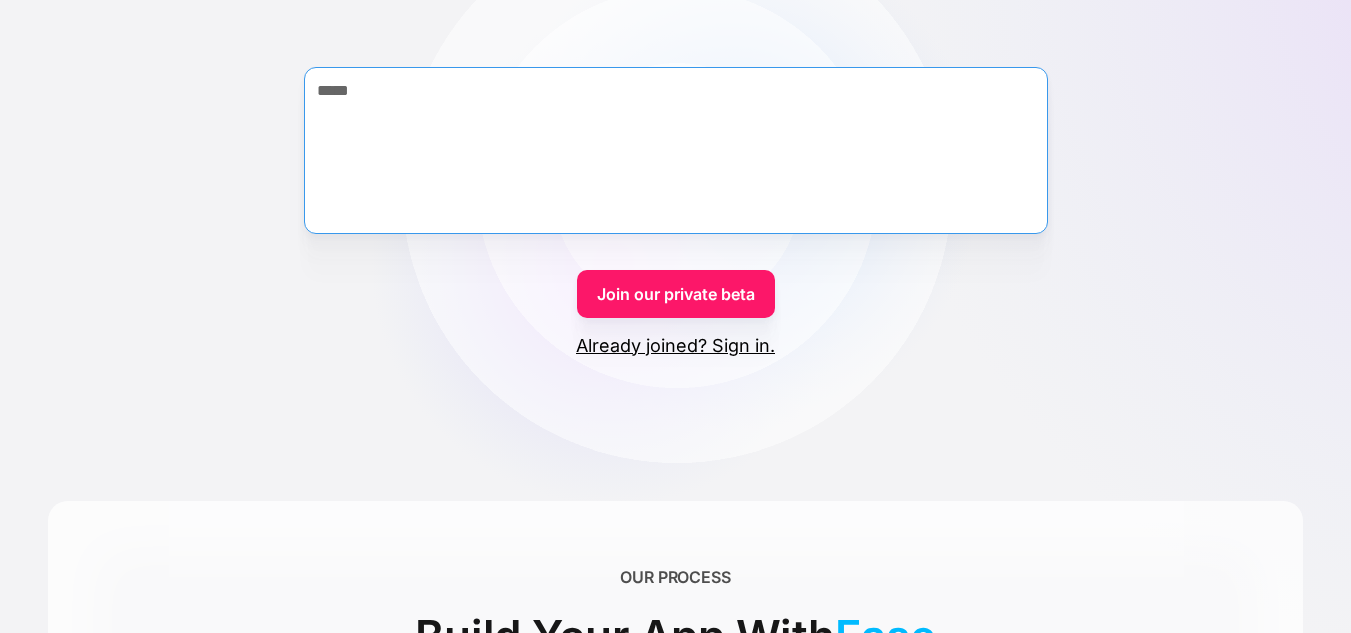 type on "****" 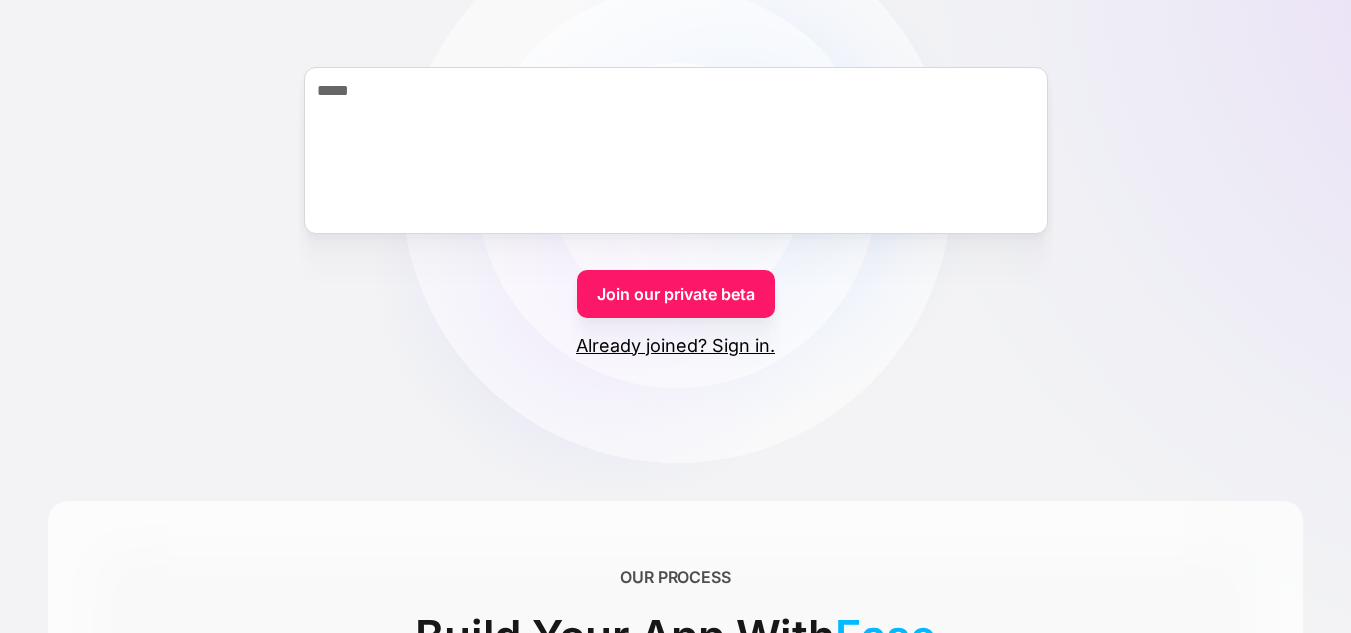 click on "Join our private beta" at bounding box center (676, 294) 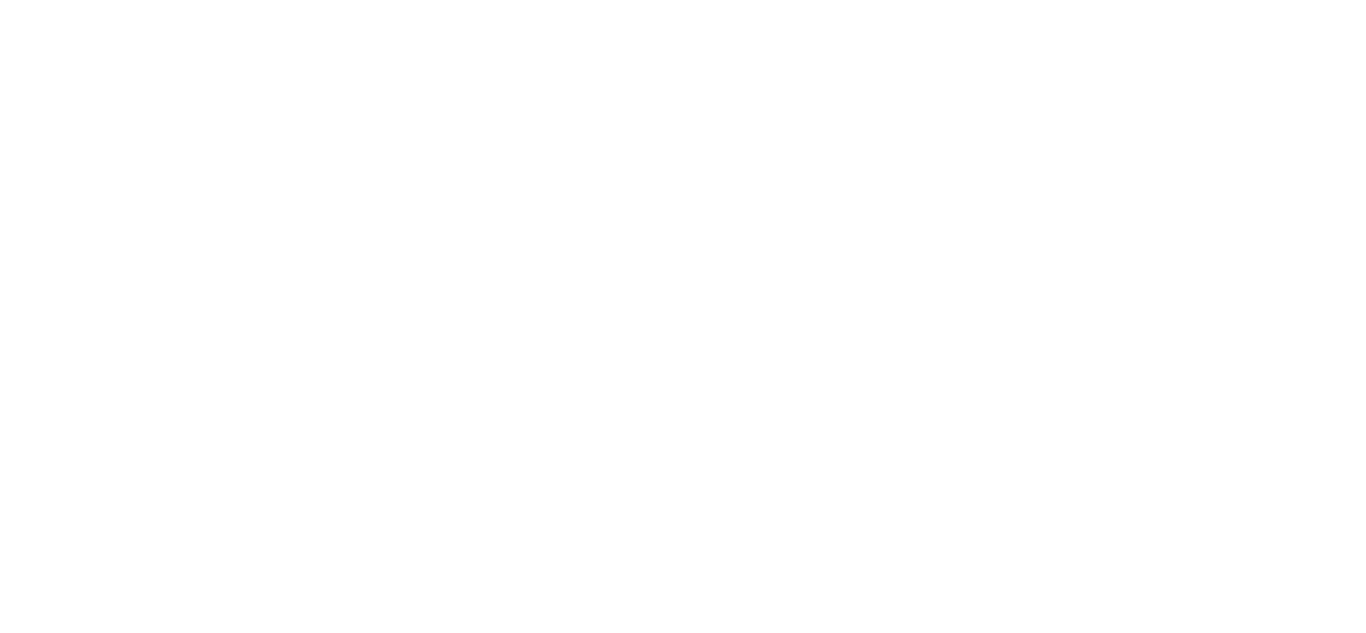 scroll, scrollTop: 0, scrollLeft: 0, axis: both 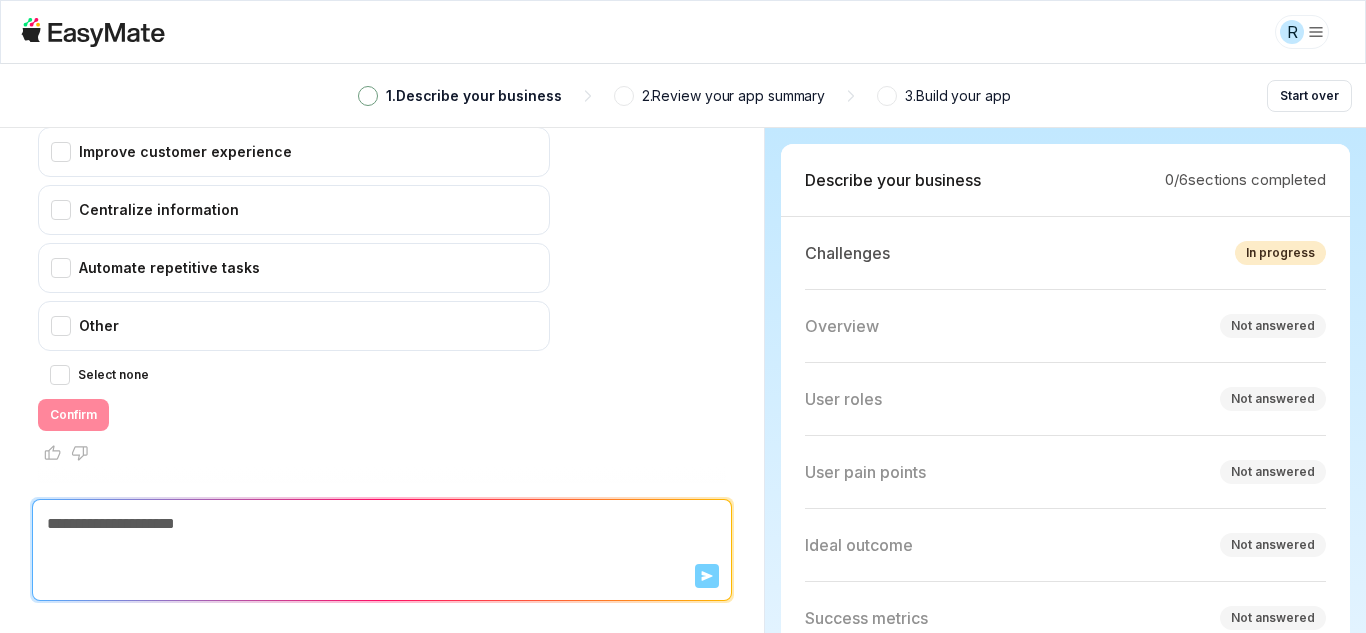 type on "*" 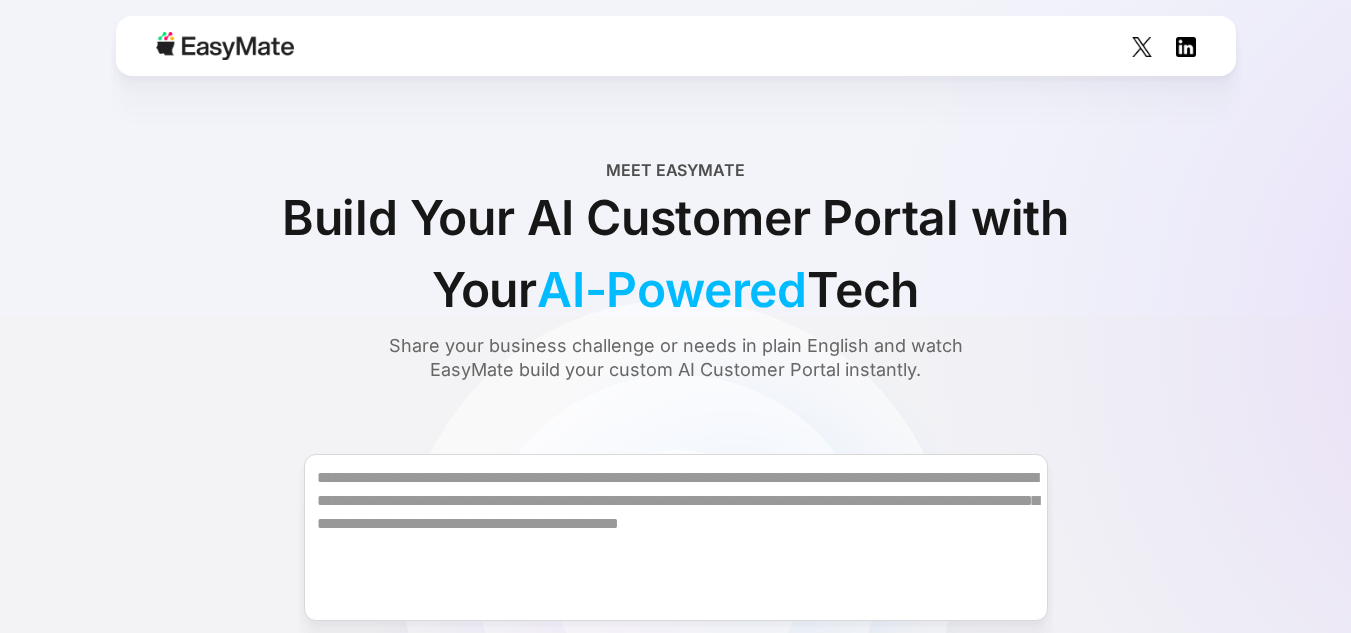 scroll, scrollTop: 0, scrollLeft: 0, axis: both 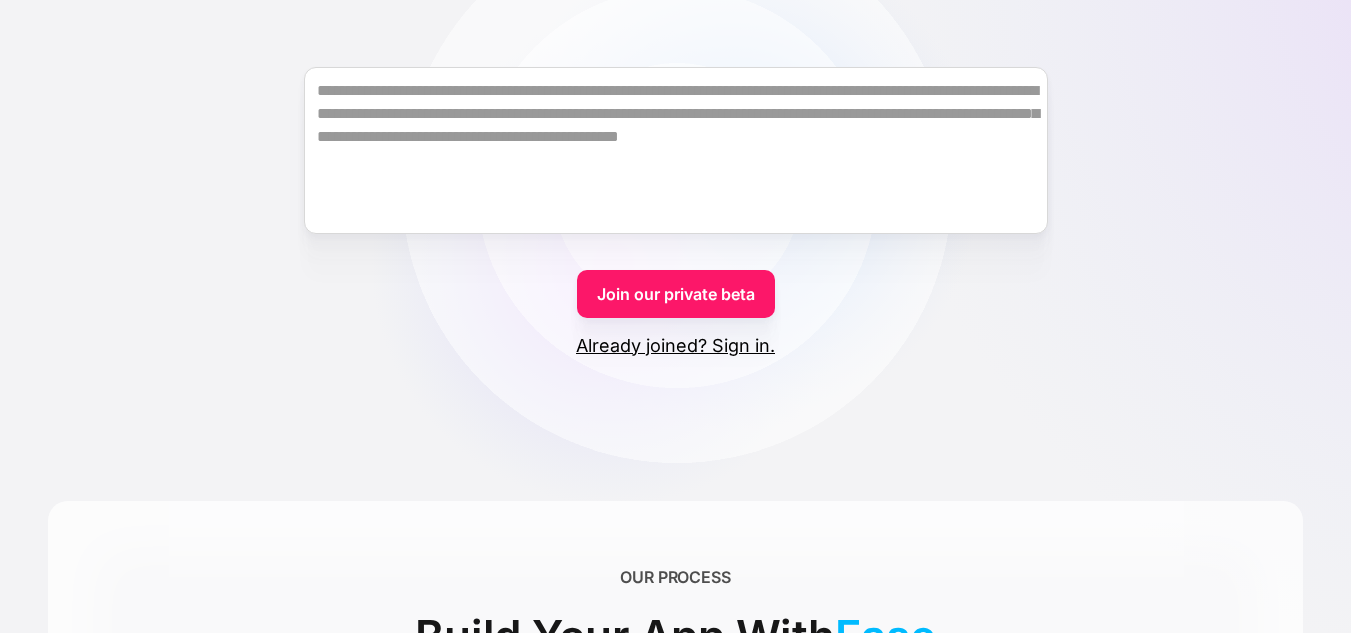 click on "Already joined? Sign in." at bounding box center (675, 346) 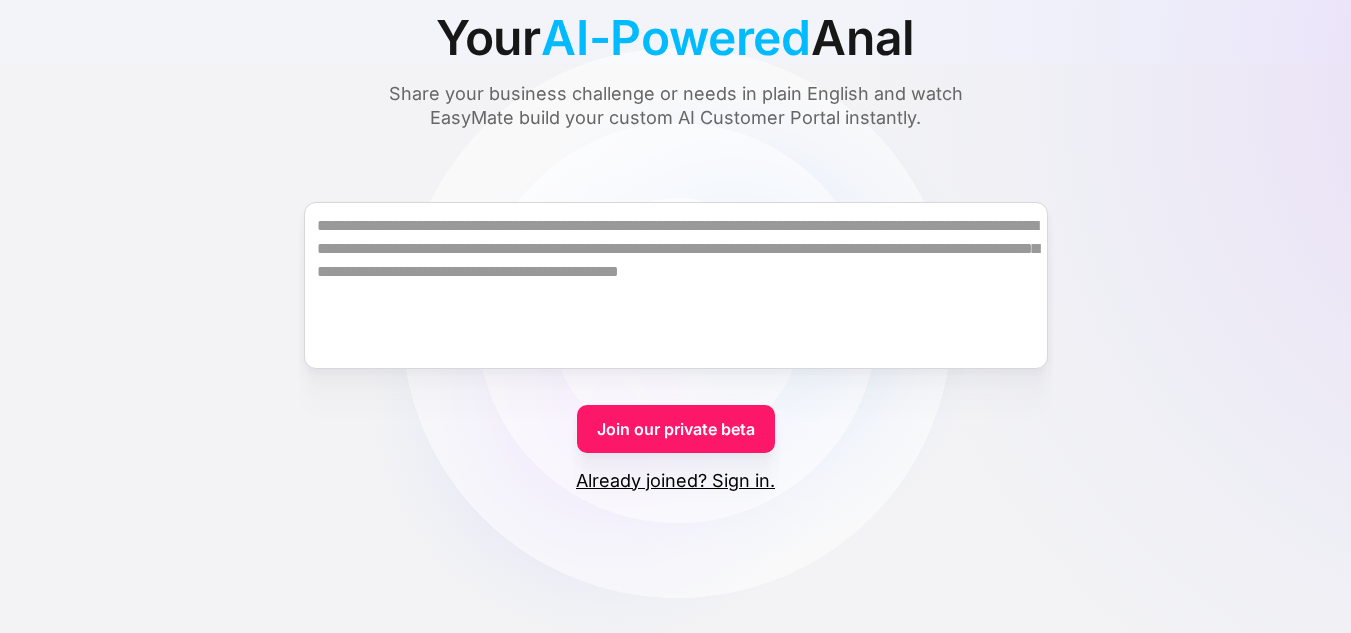 scroll, scrollTop: 127, scrollLeft: 0, axis: vertical 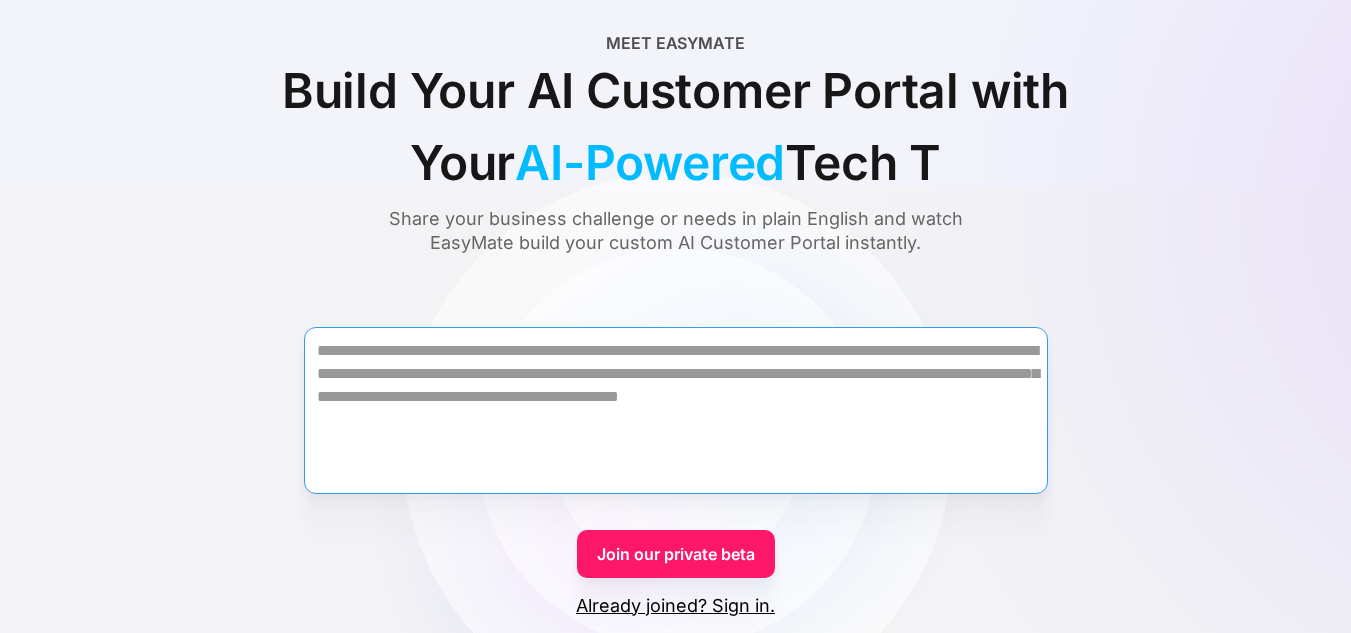 click at bounding box center (676, 410) 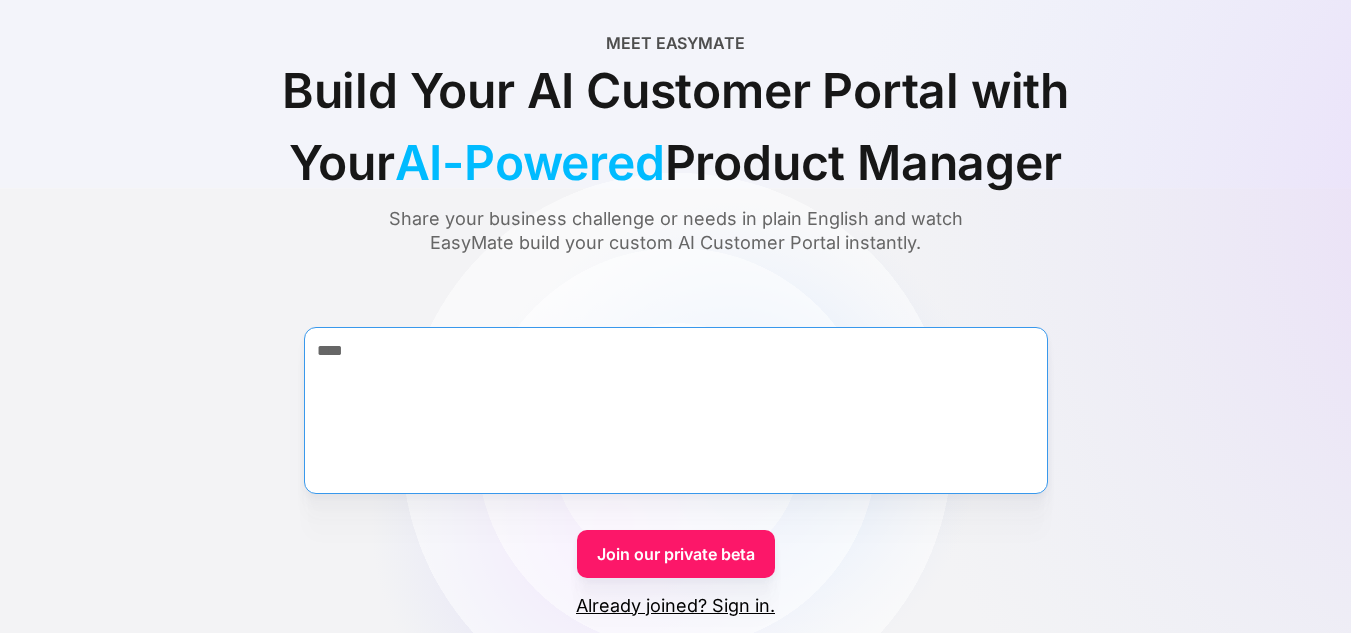 type on "****" 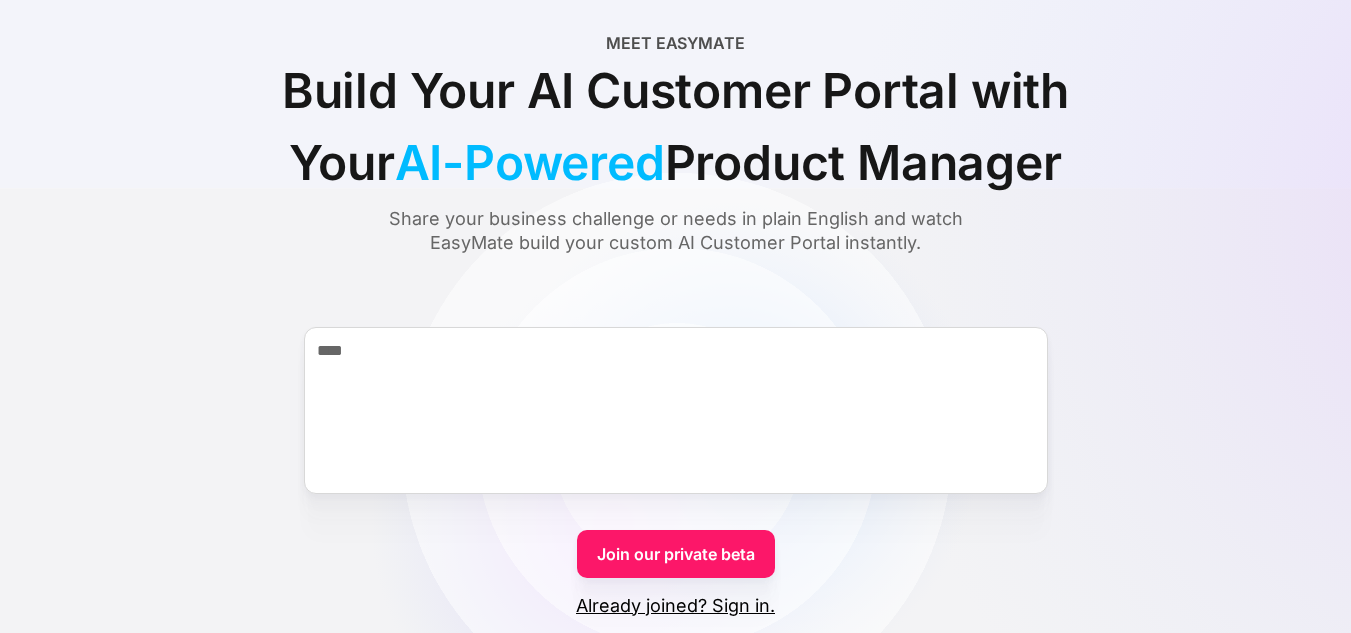 click on "Join our private beta" at bounding box center (676, 554) 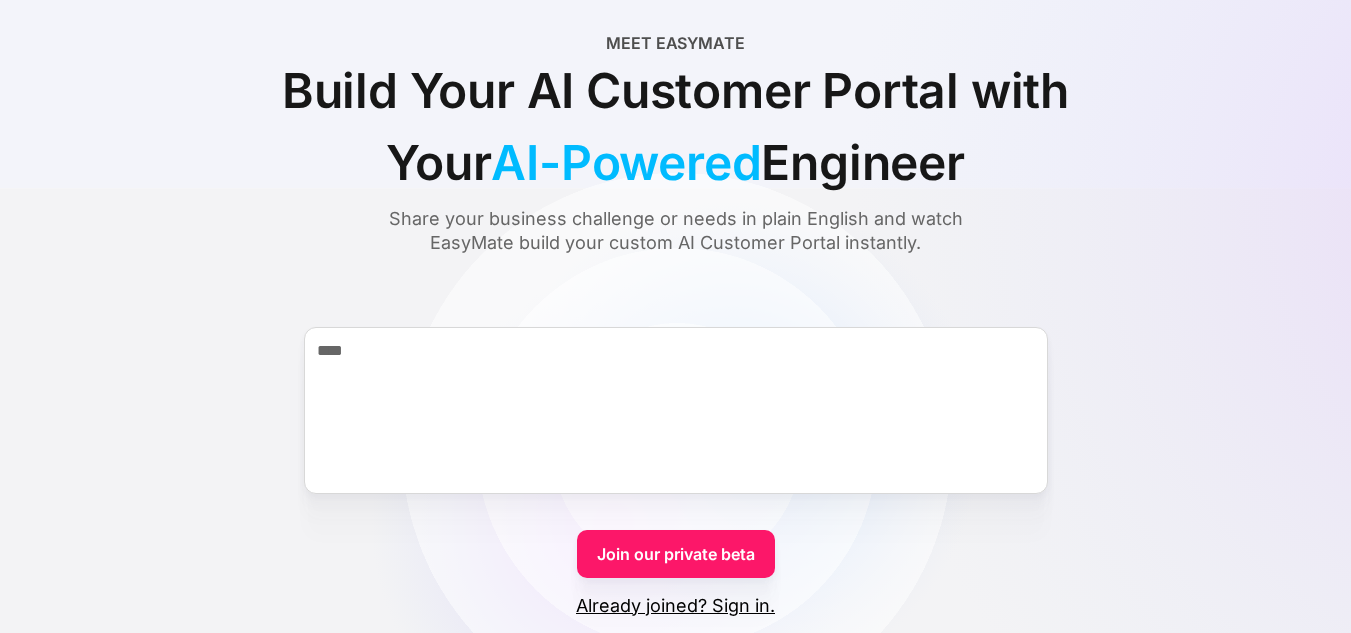 click on "Join our private beta" at bounding box center [676, 554] 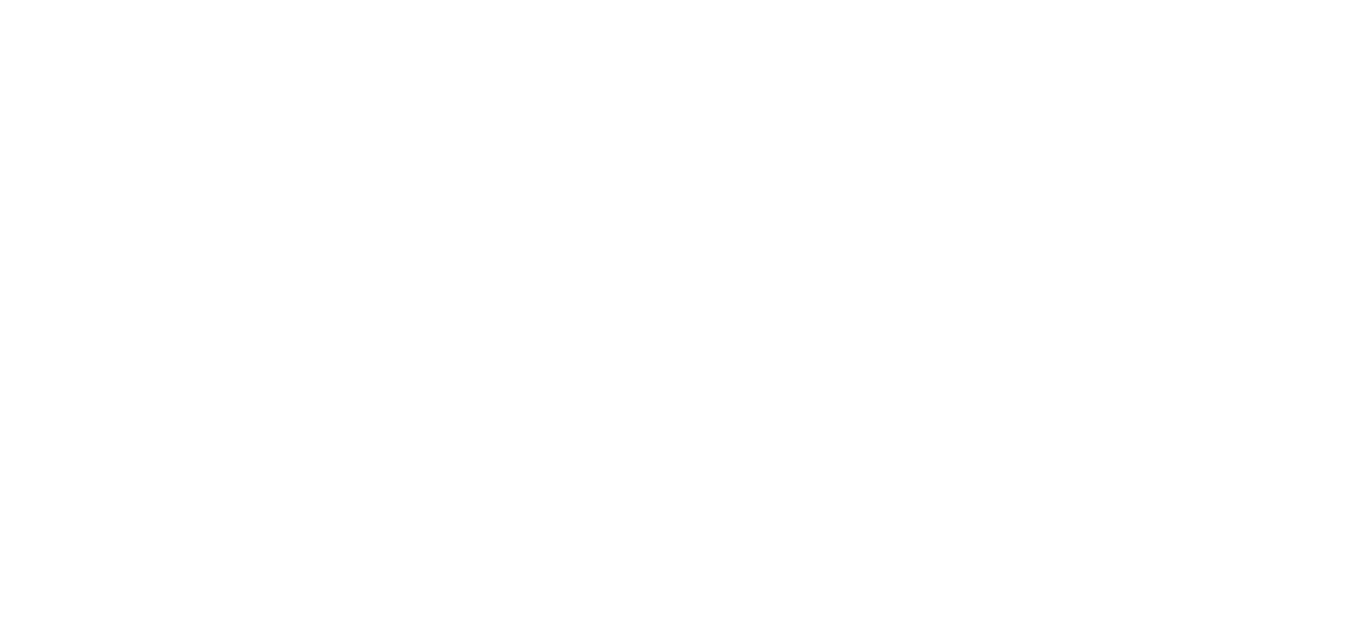 scroll, scrollTop: 0, scrollLeft: 0, axis: both 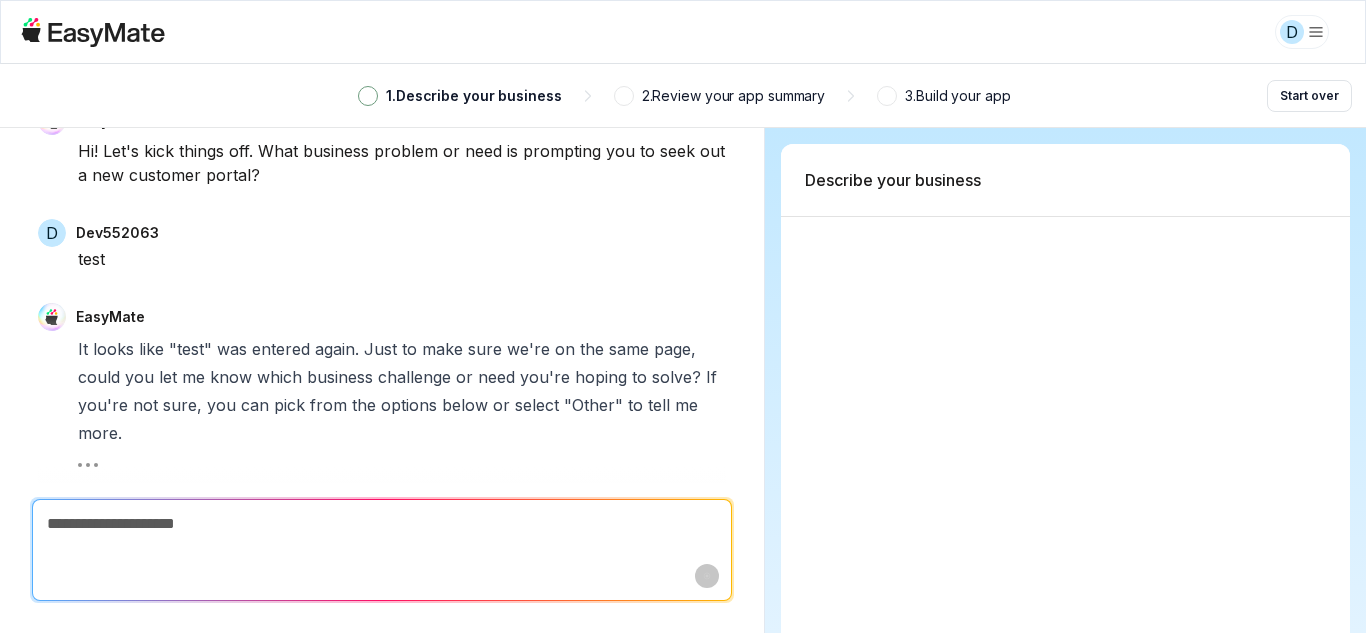 type on "*" 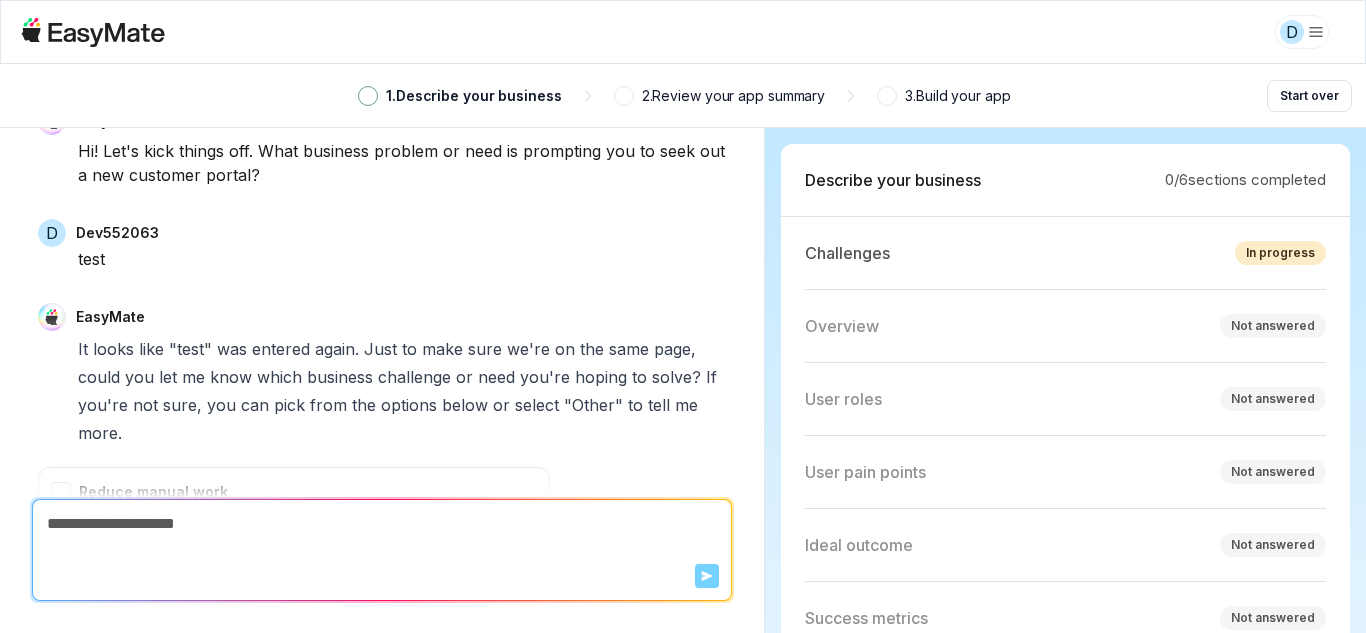 scroll, scrollTop: 451, scrollLeft: 0, axis: vertical 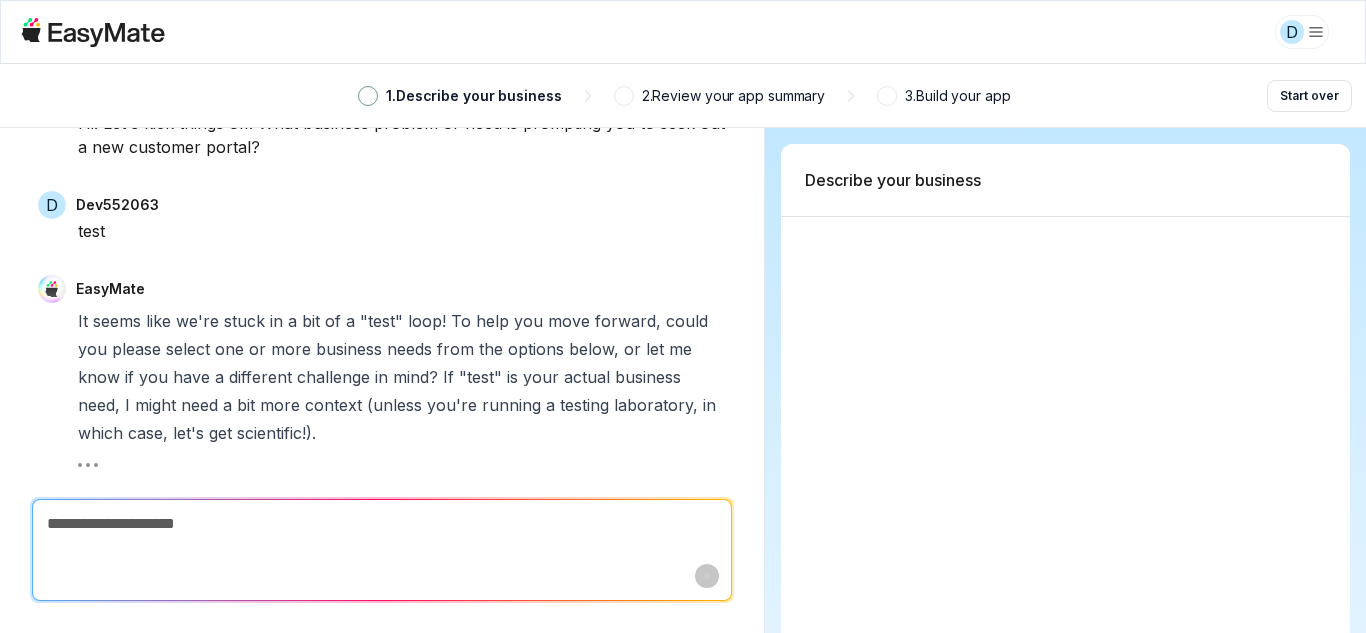 click on "D 1 .  Describe your business 2 .  Review your app summary 3 .  Build your app Start over EasyMate Hi! Let's kick things off. What business problem or need is prompting you to seek out a new customer portal? D dev552063 test
EasyMate It   seems   like   we're   stuck   in   a   bit   of   a   "test"   loop!   To   help   you   move   forward,   could   you   please   select   one   or   more   business   needs   from   the   options   below,   or   let   me   know   if   you   have   a   different   challenge   in   mind?   If   "test"   is   your   actual   business   need,   I   might   need   a   bit   more   context   (unless   you're   running   a   testing   laboratory,   in   which   case,   let's   get   scientific!). Scroll to bottom Cancel Describe your business
*" at bounding box center [683, 316] 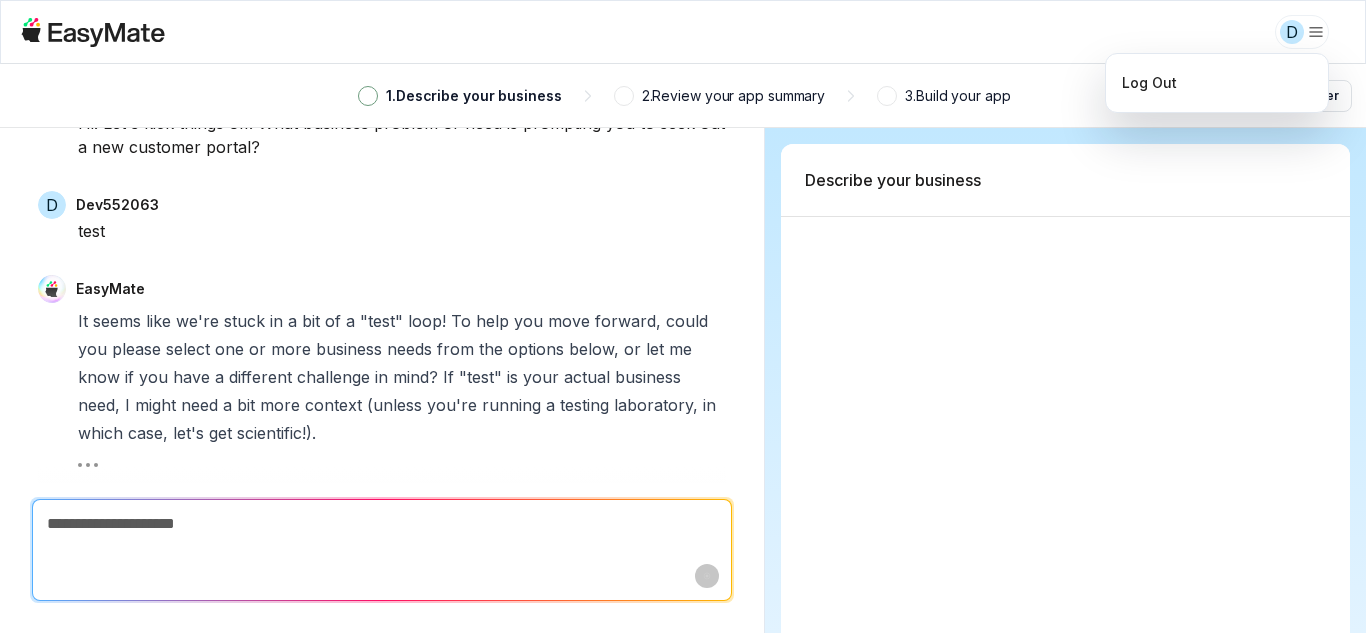 type on "*" 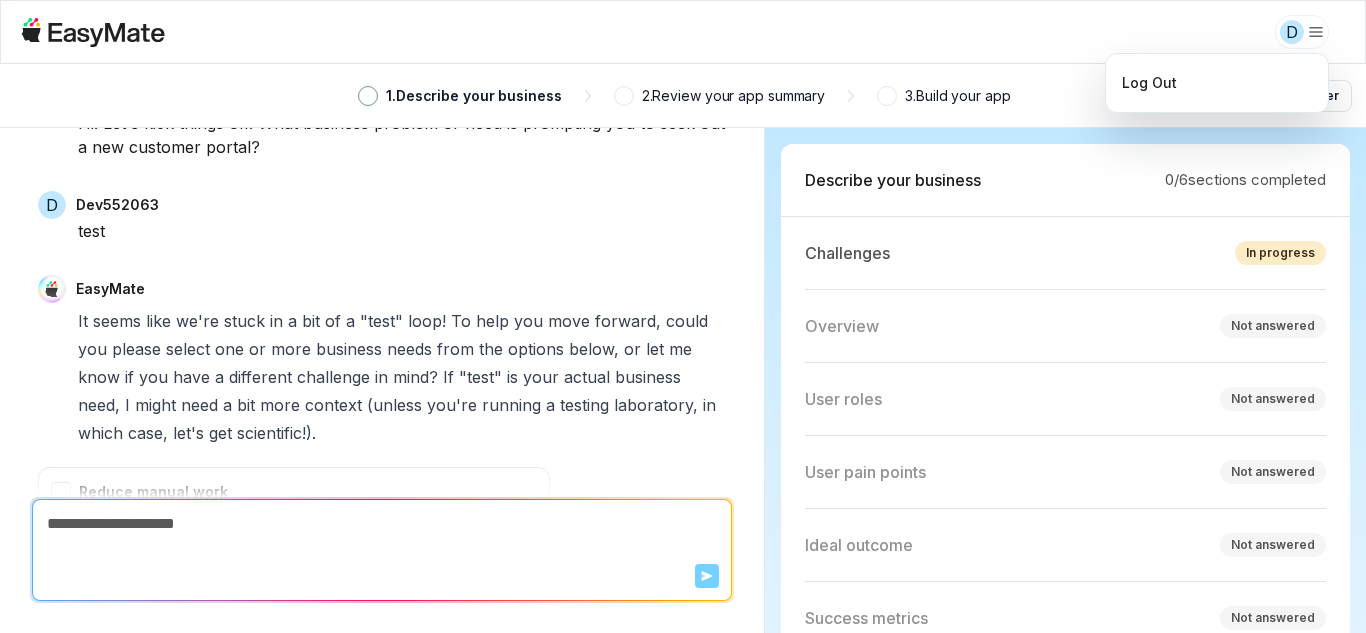 scroll, scrollTop: 479, scrollLeft: 0, axis: vertical 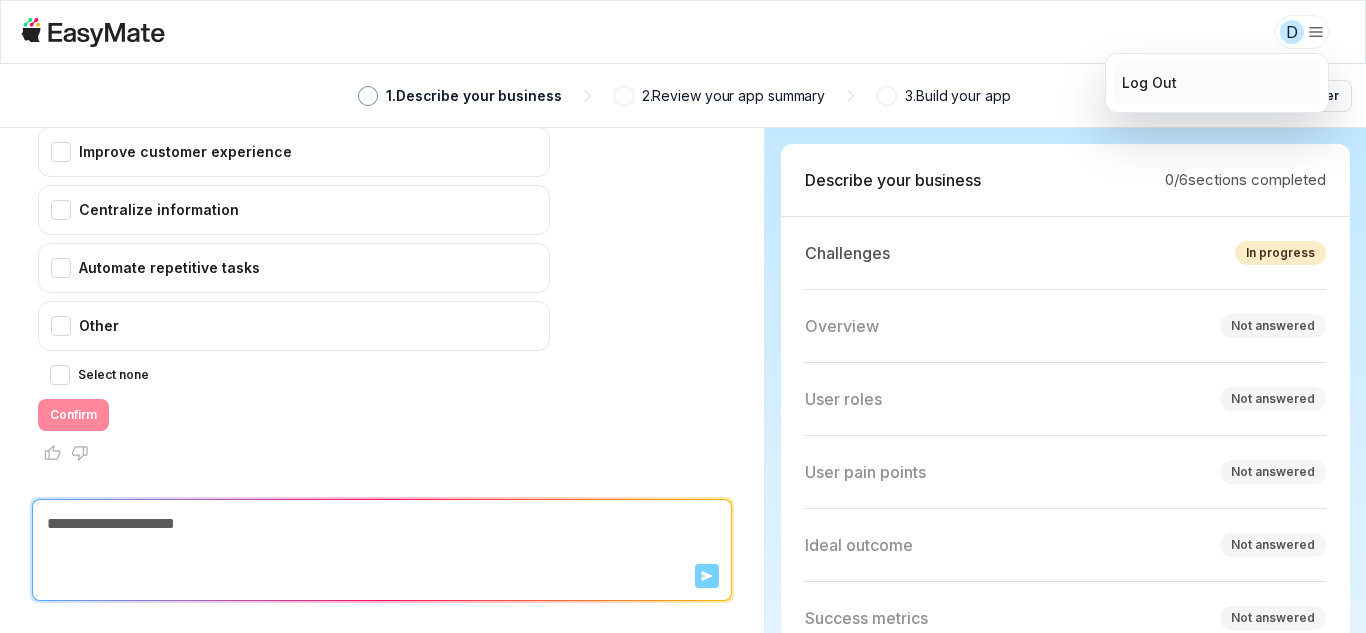 click on "Log out" at bounding box center (1217, 83) 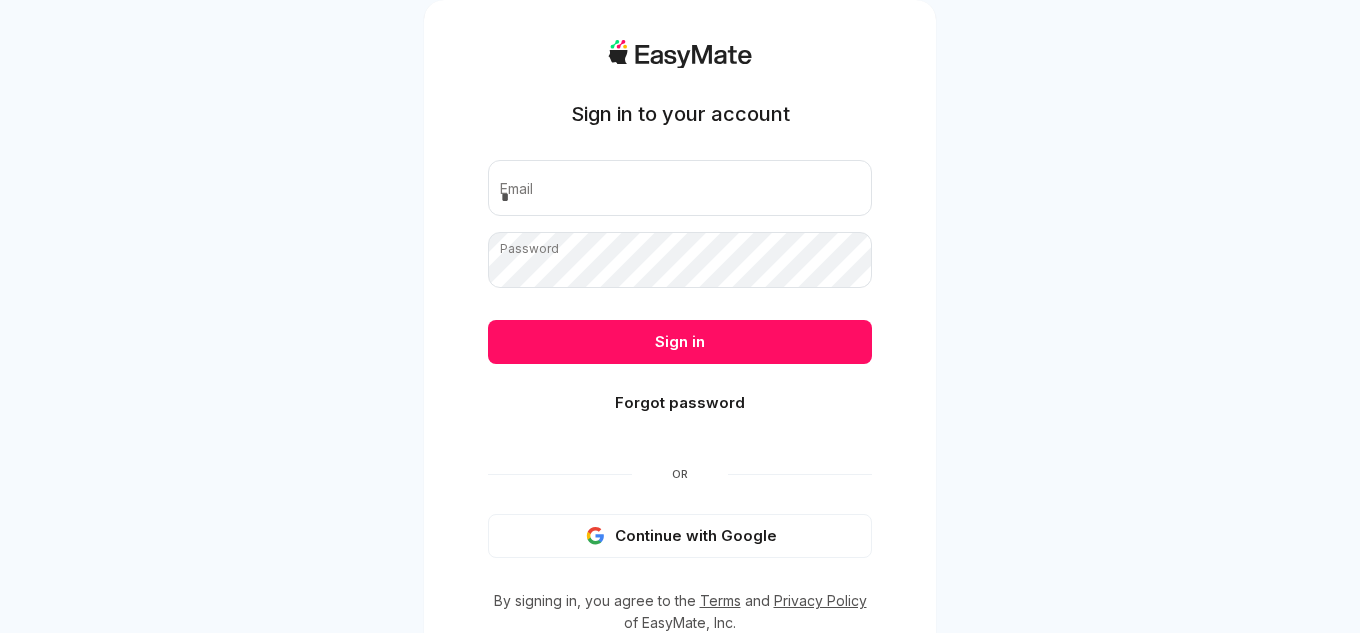 scroll, scrollTop: 0, scrollLeft: 0, axis: both 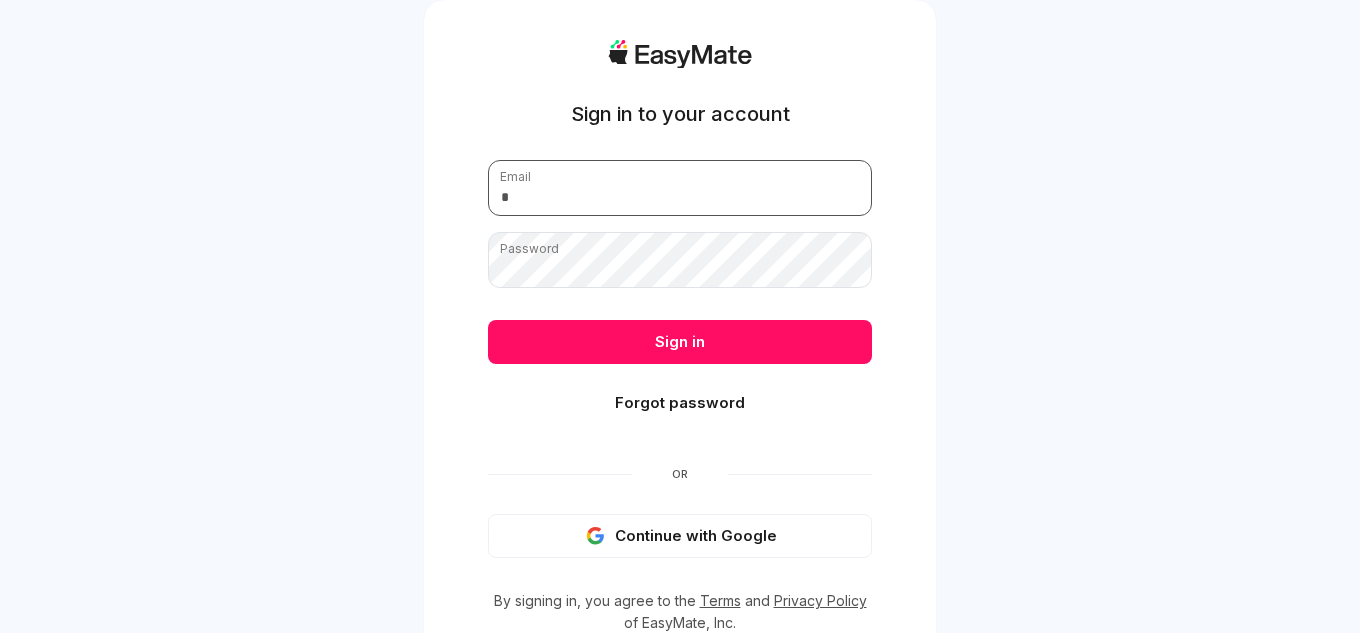 type on "**********" 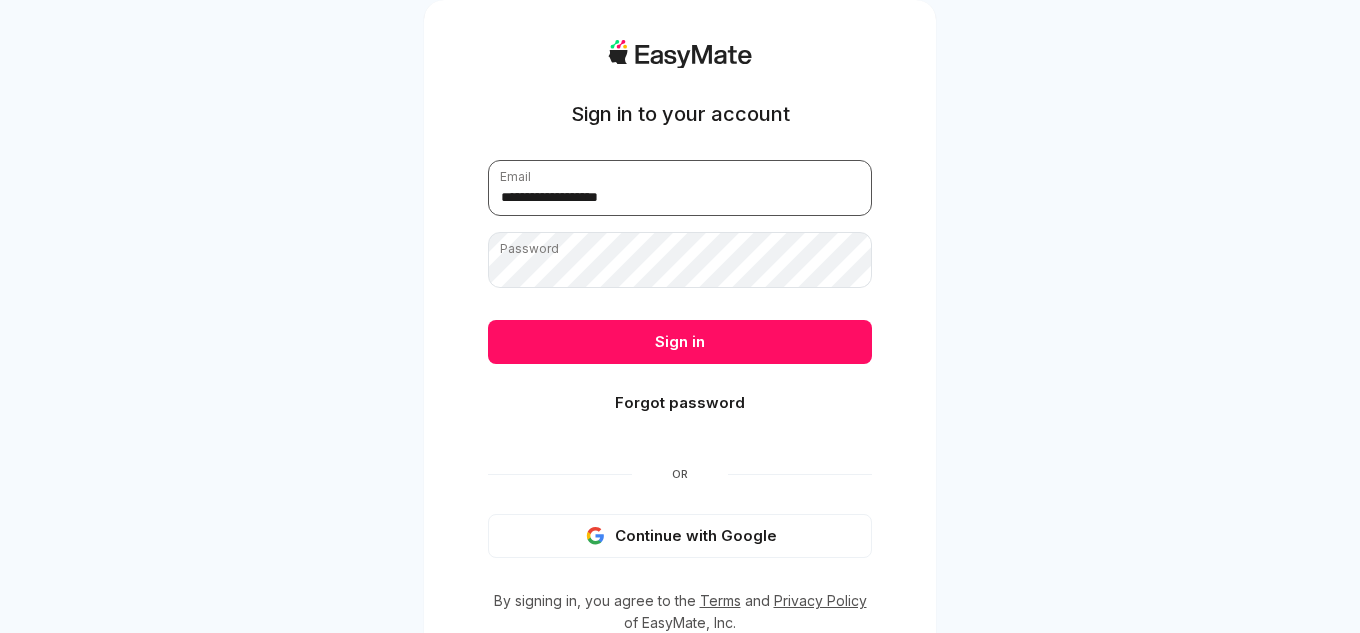 click on "**********" at bounding box center (680, 188) 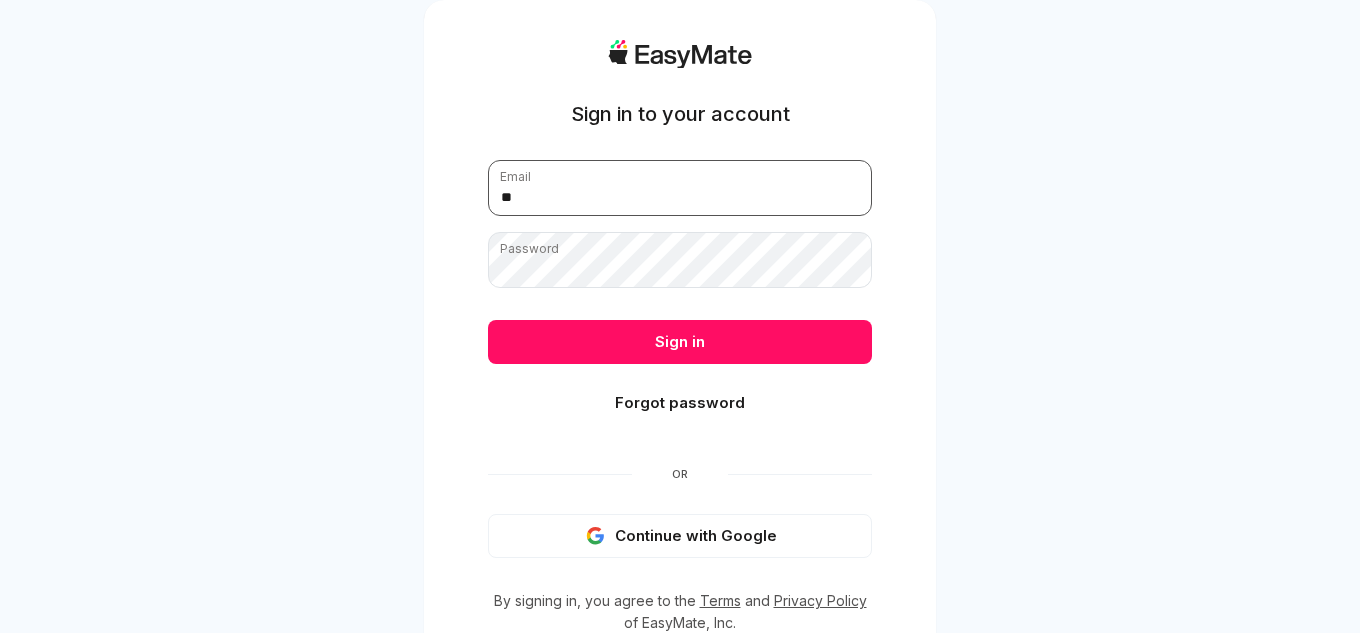 type on "*" 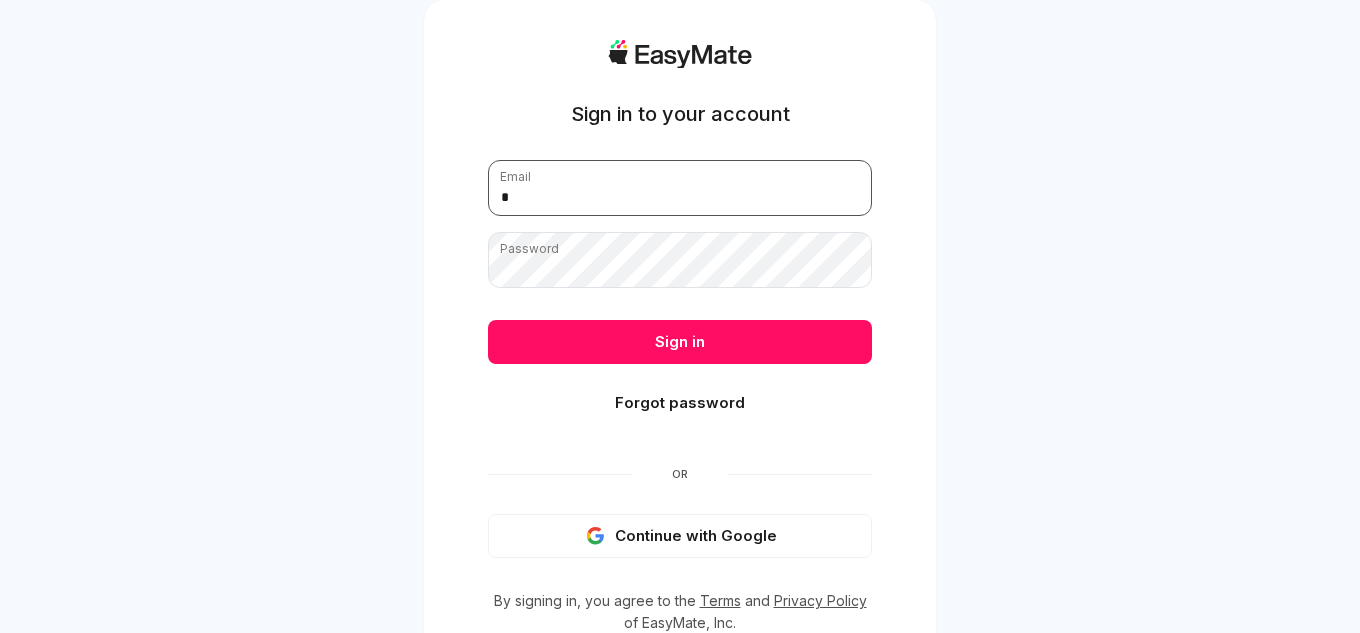 type on "**" 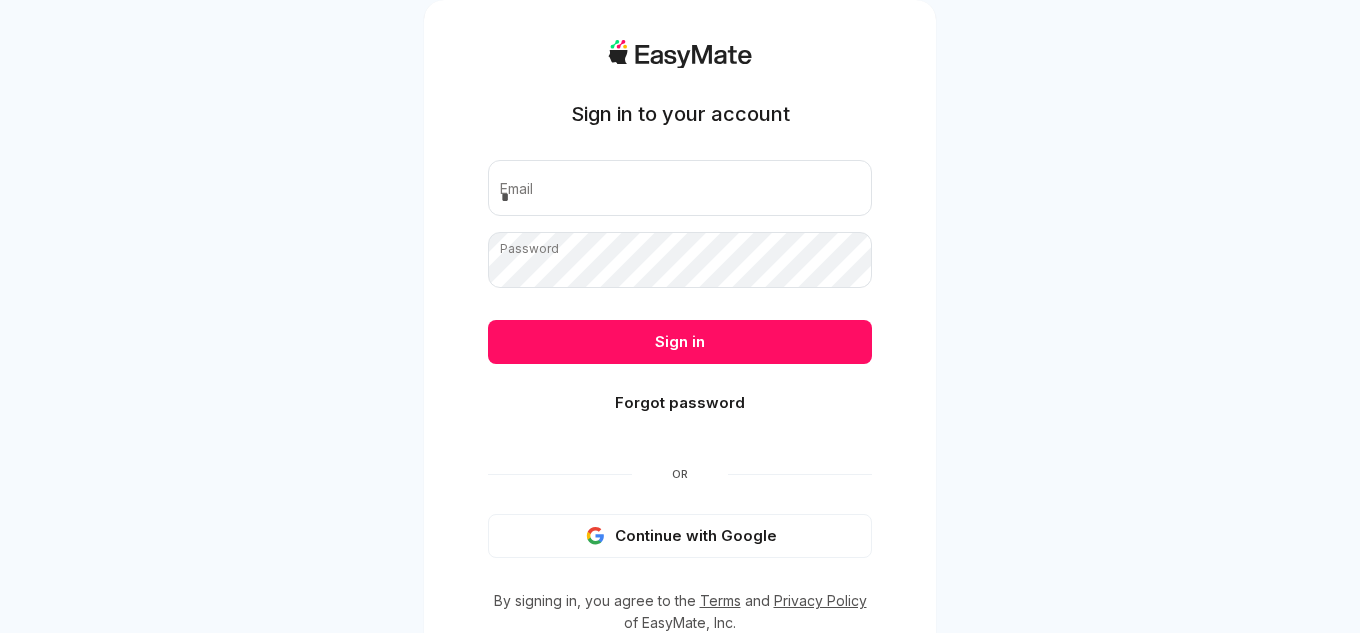 scroll, scrollTop: 0, scrollLeft: 0, axis: both 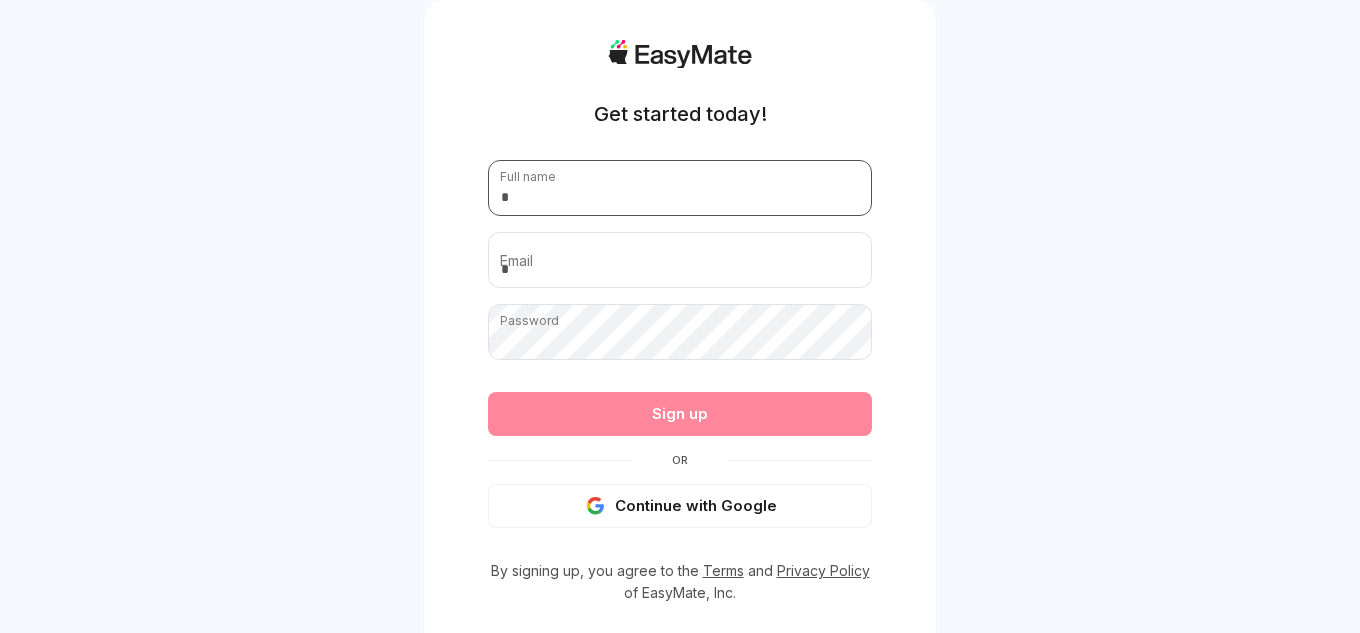 click at bounding box center (680, 188) 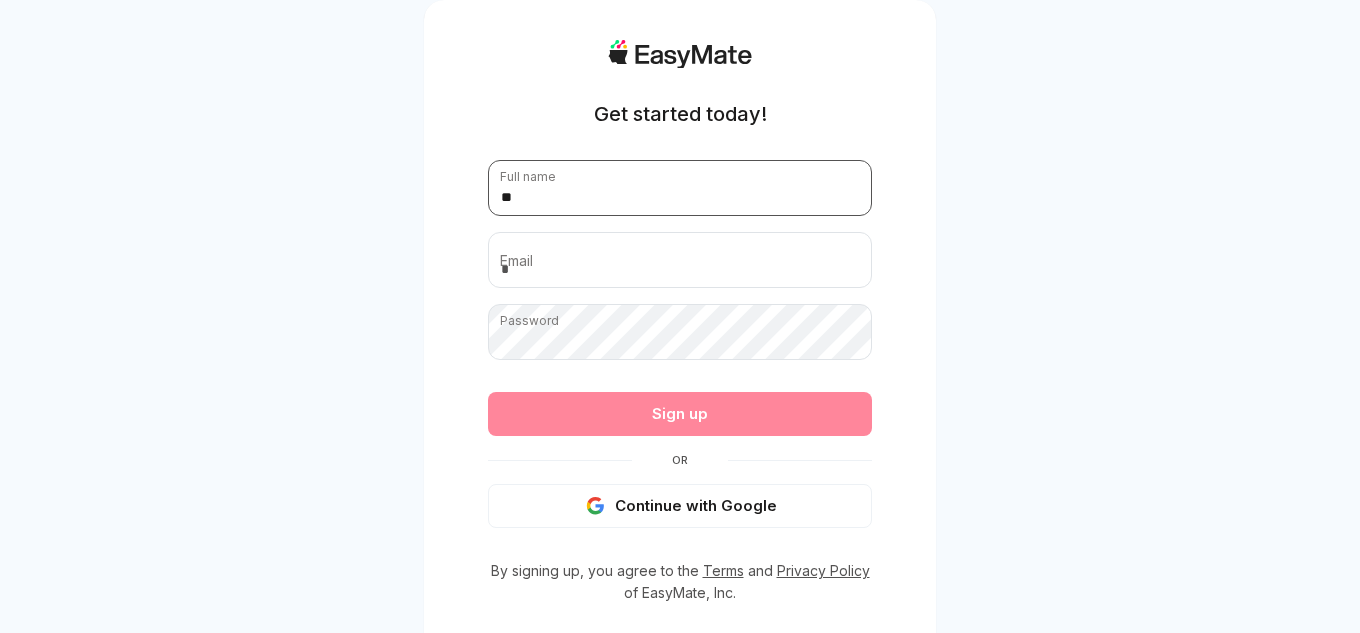 type on "**" 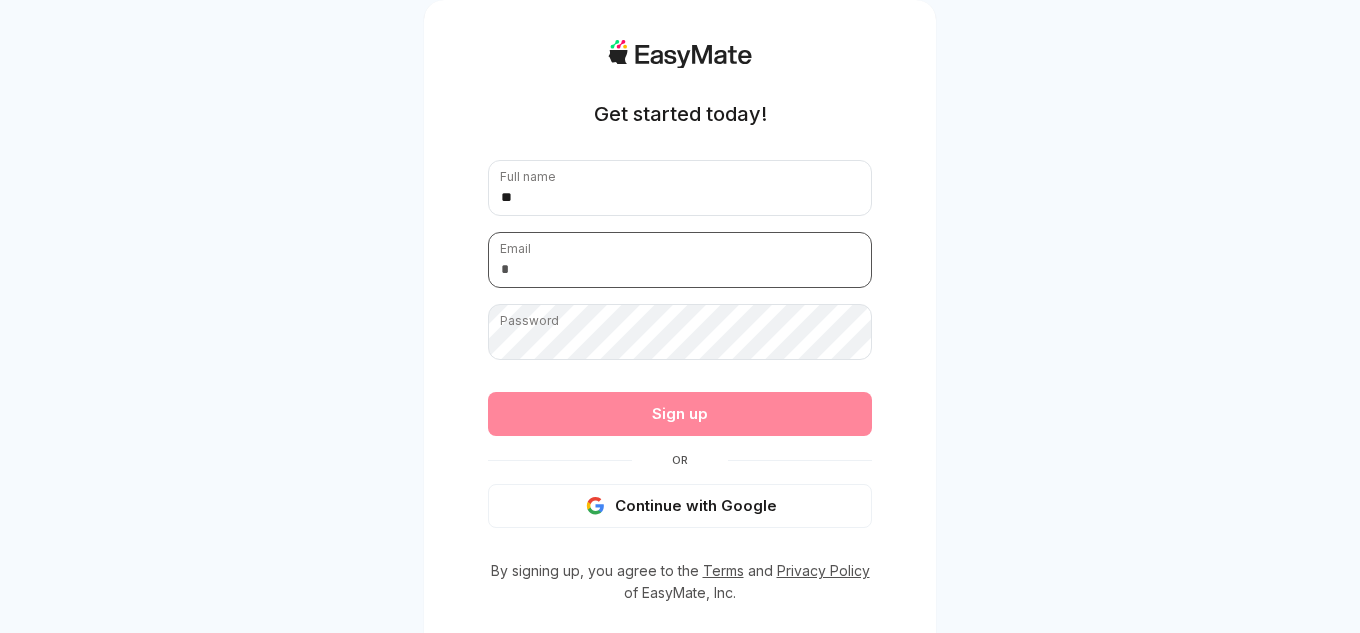 click at bounding box center (680, 260) 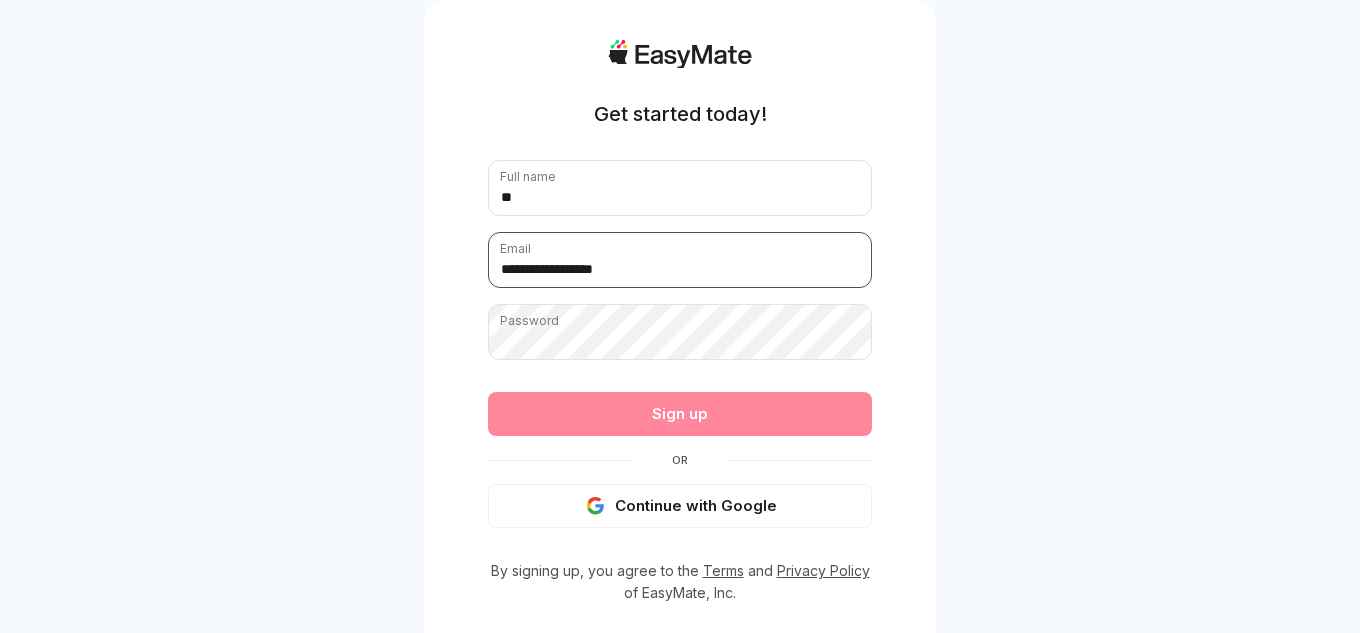 type on "**********" 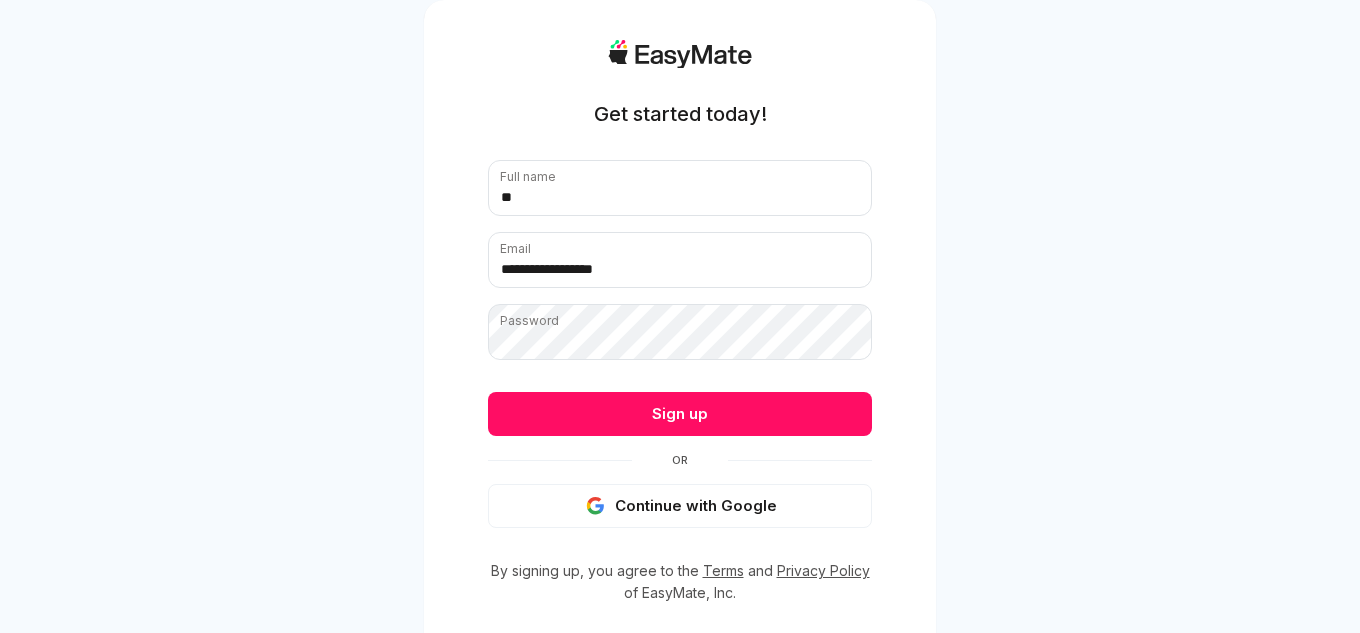 click on "**********" at bounding box center (680, 344) 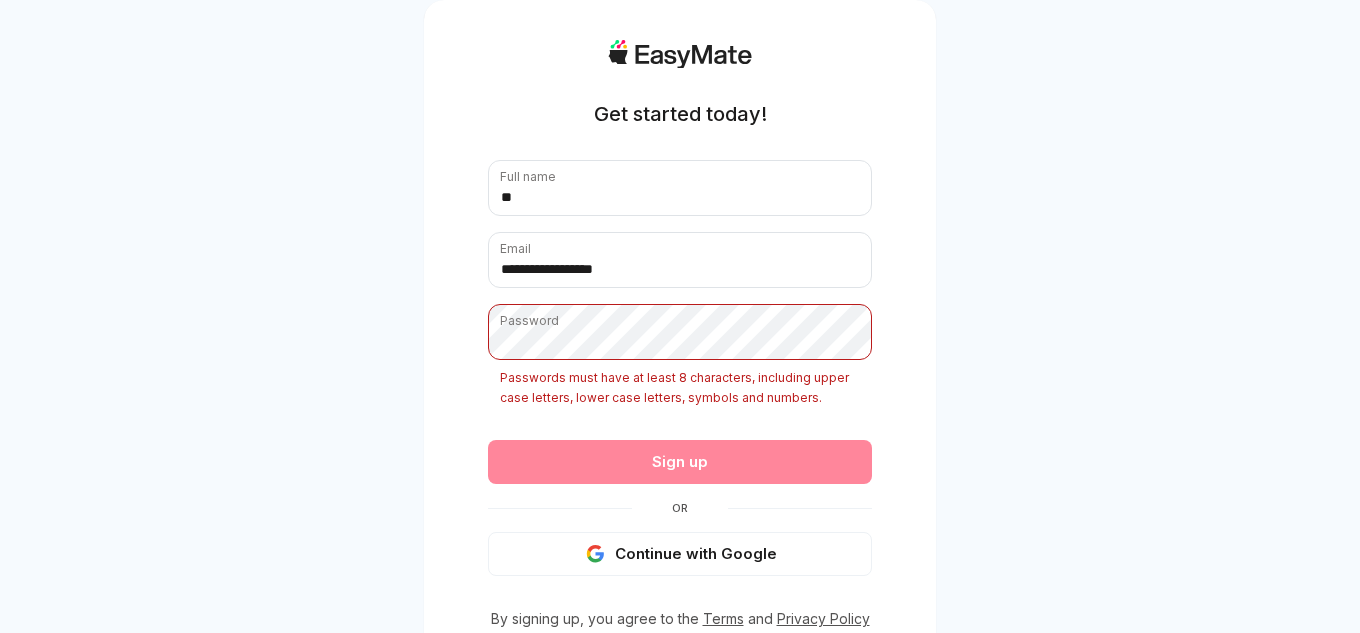 click on "**********" at bounding box center [680, 354] 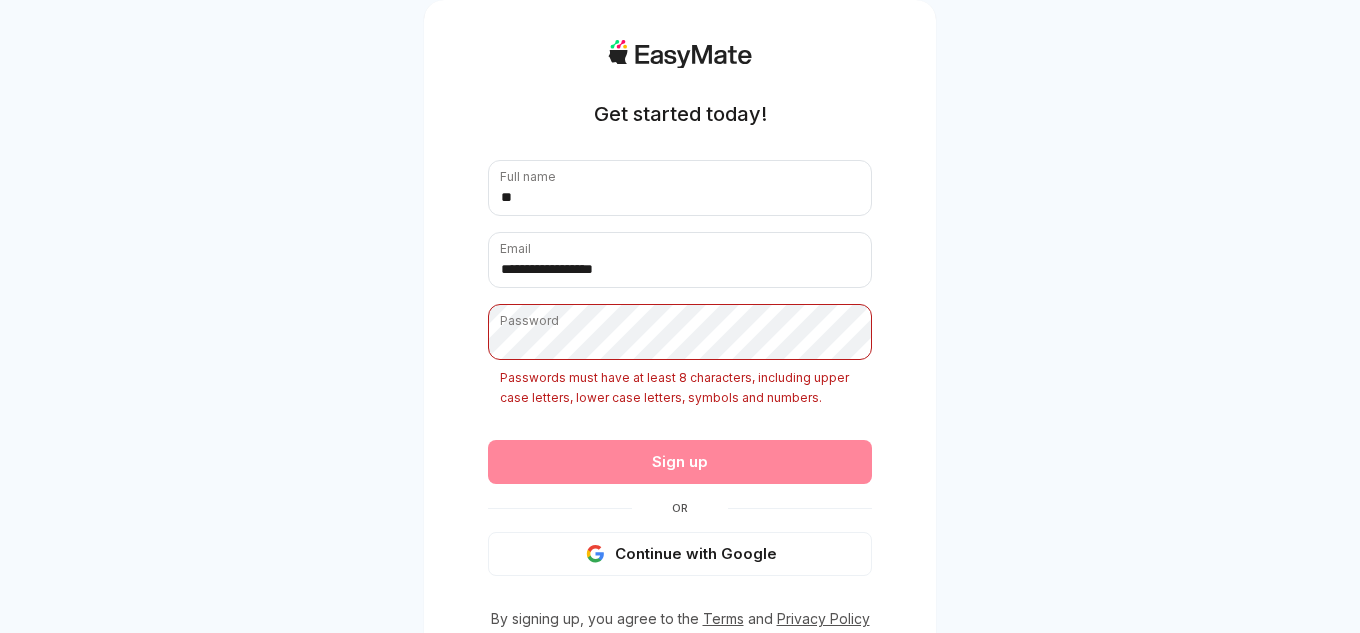 click on "Sign up" at bounding box center [680, 462] 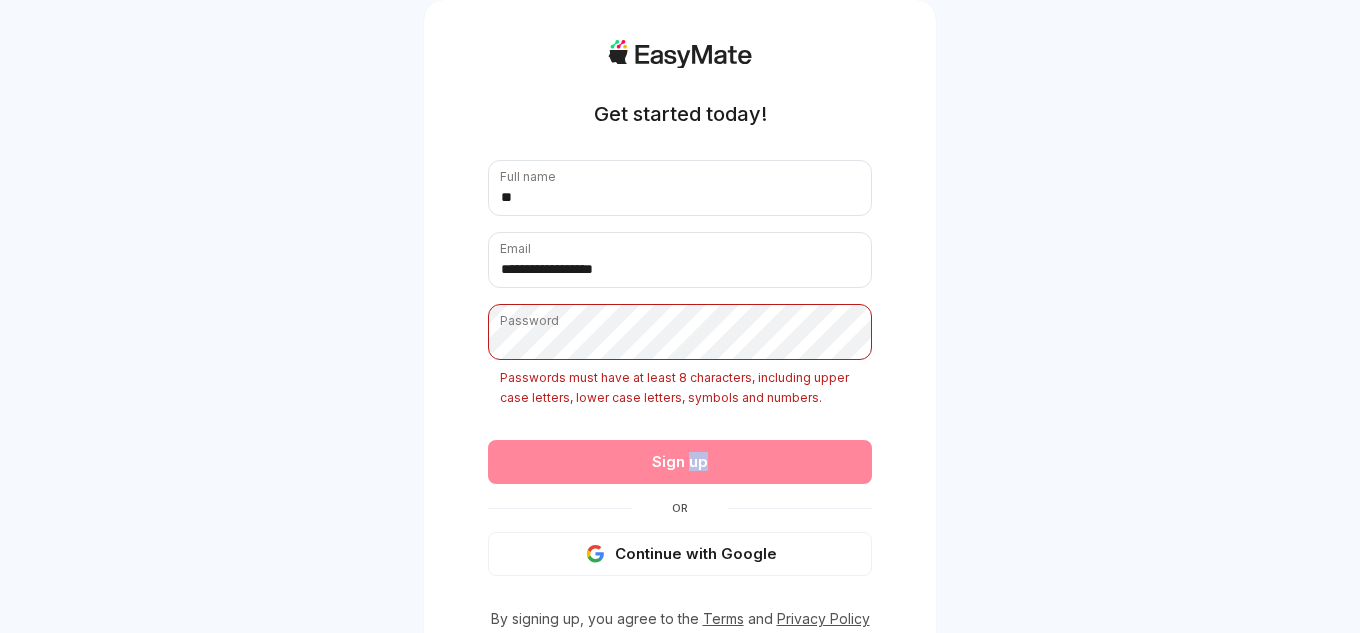 click on "Sign up" at bounding box center (680, 462) 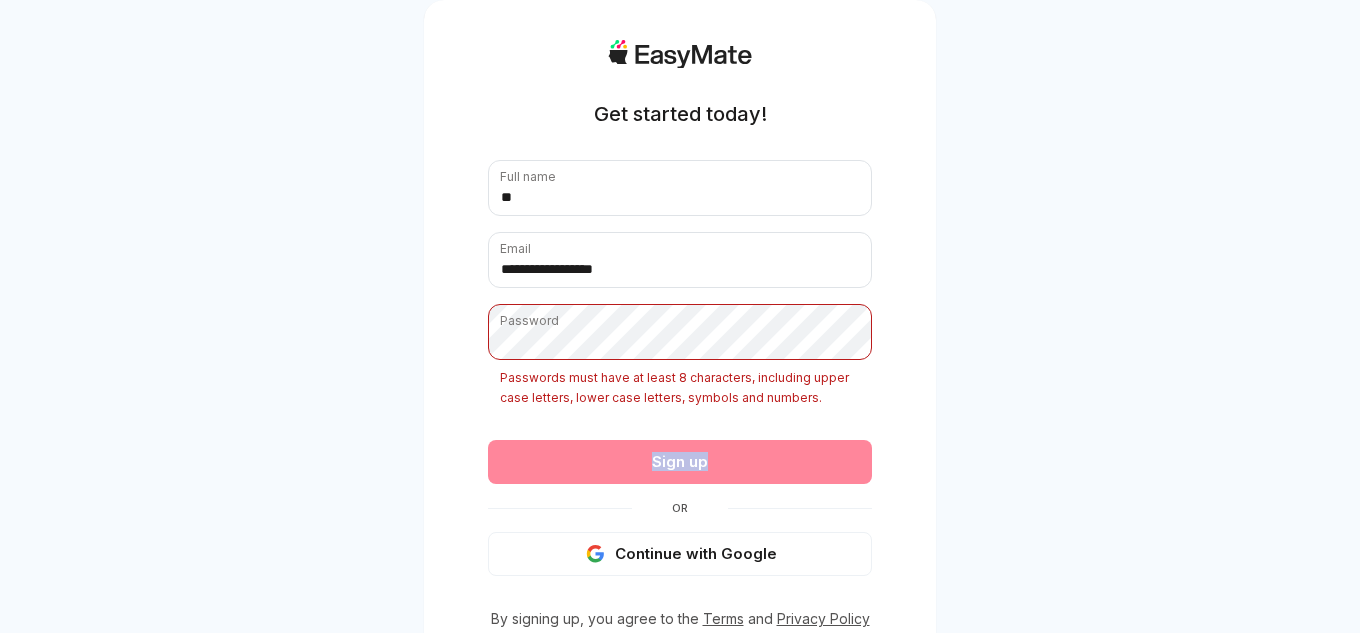 click on "Sign up" at bounding box center [680, 462] 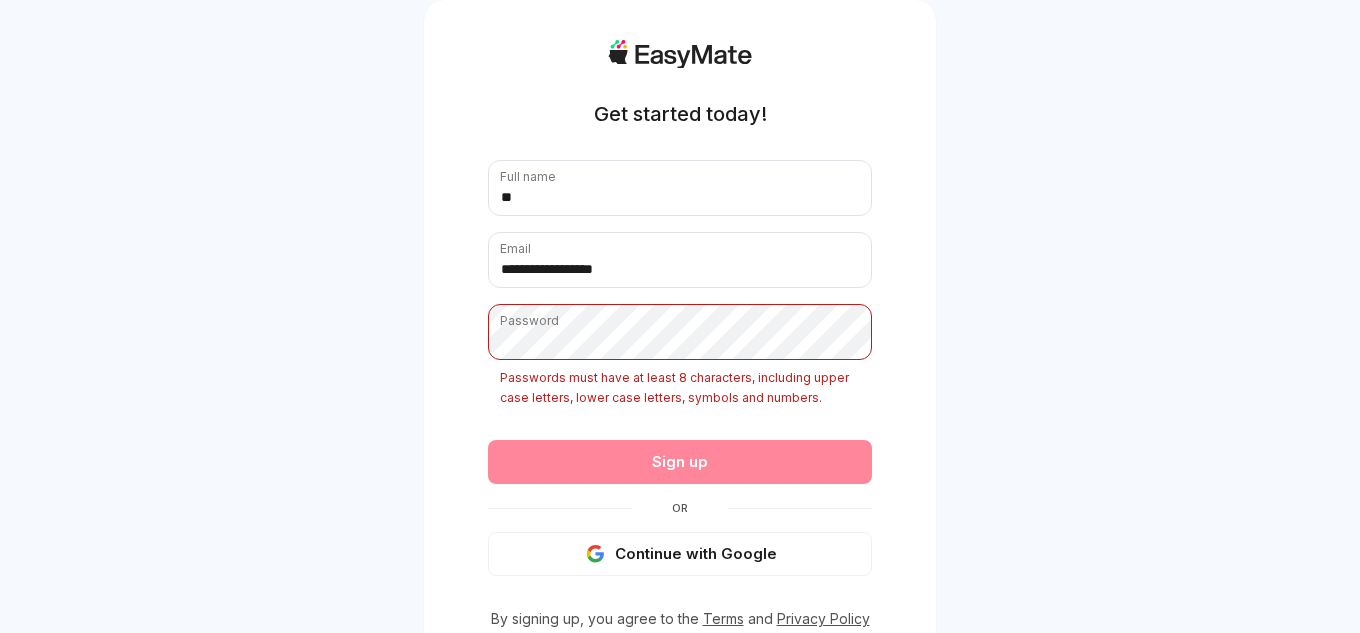 click on "Sign up" at bounding box center [680, 462] 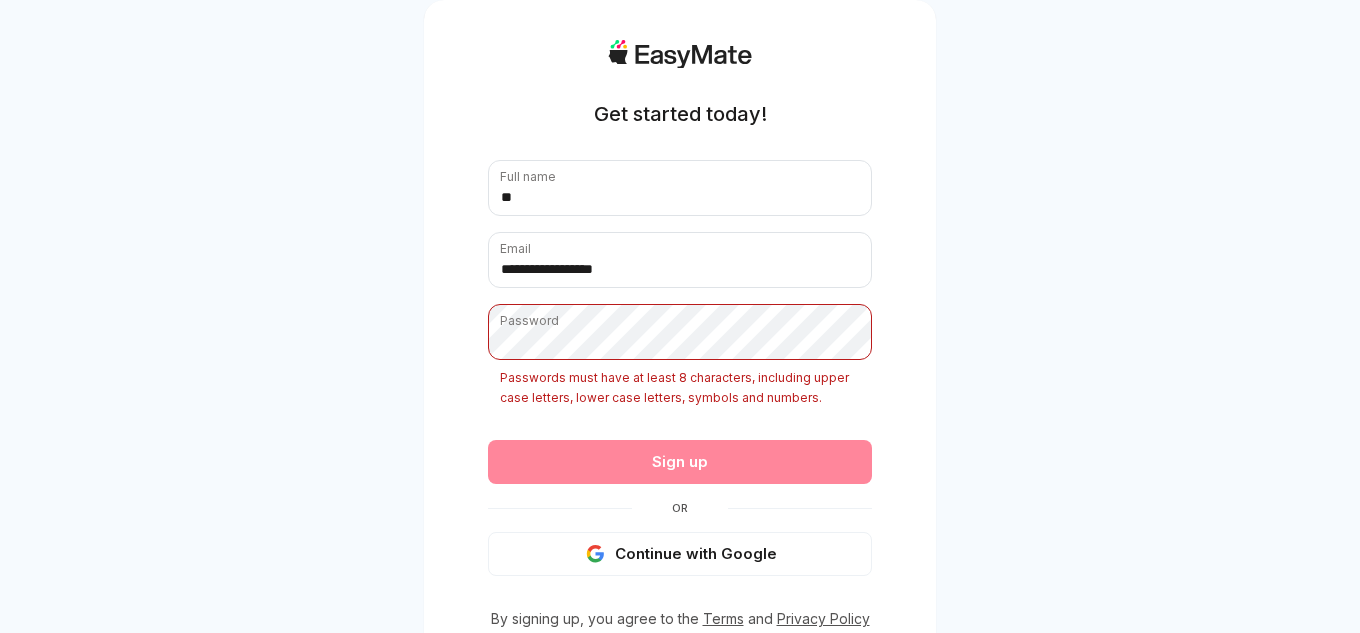 click on "Sign up" at bounding box center (680, 462) 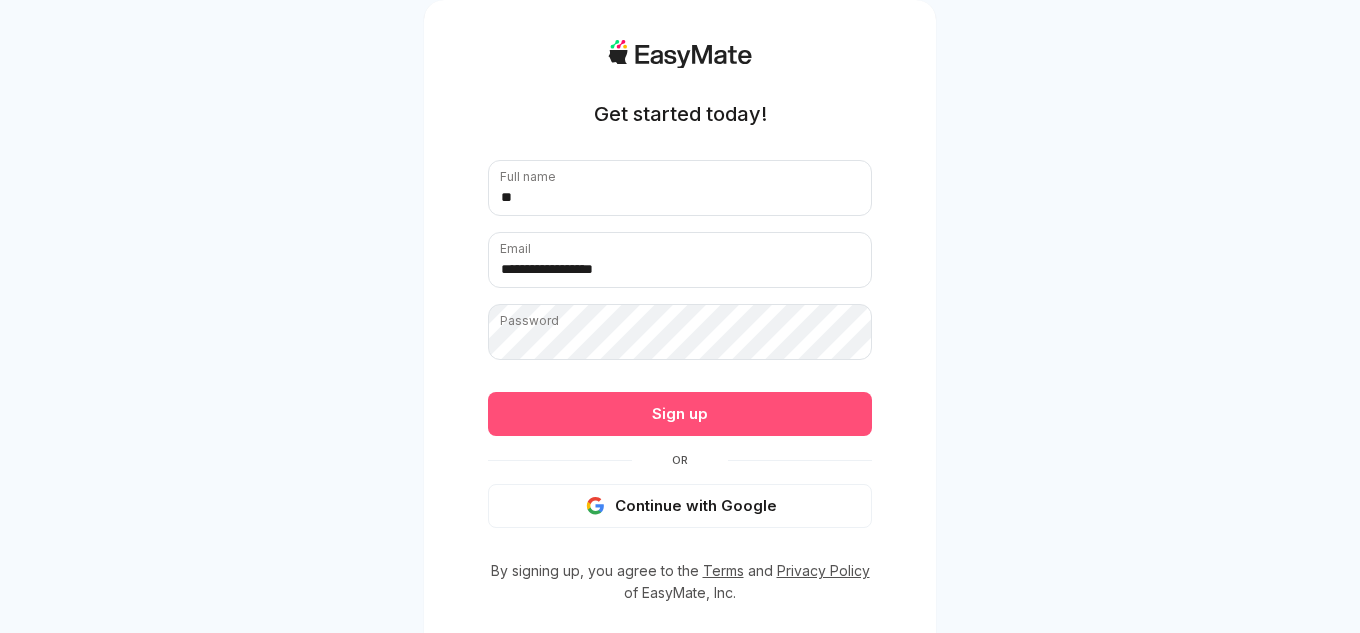 click on "**********" at bounding box center (680, 344) 